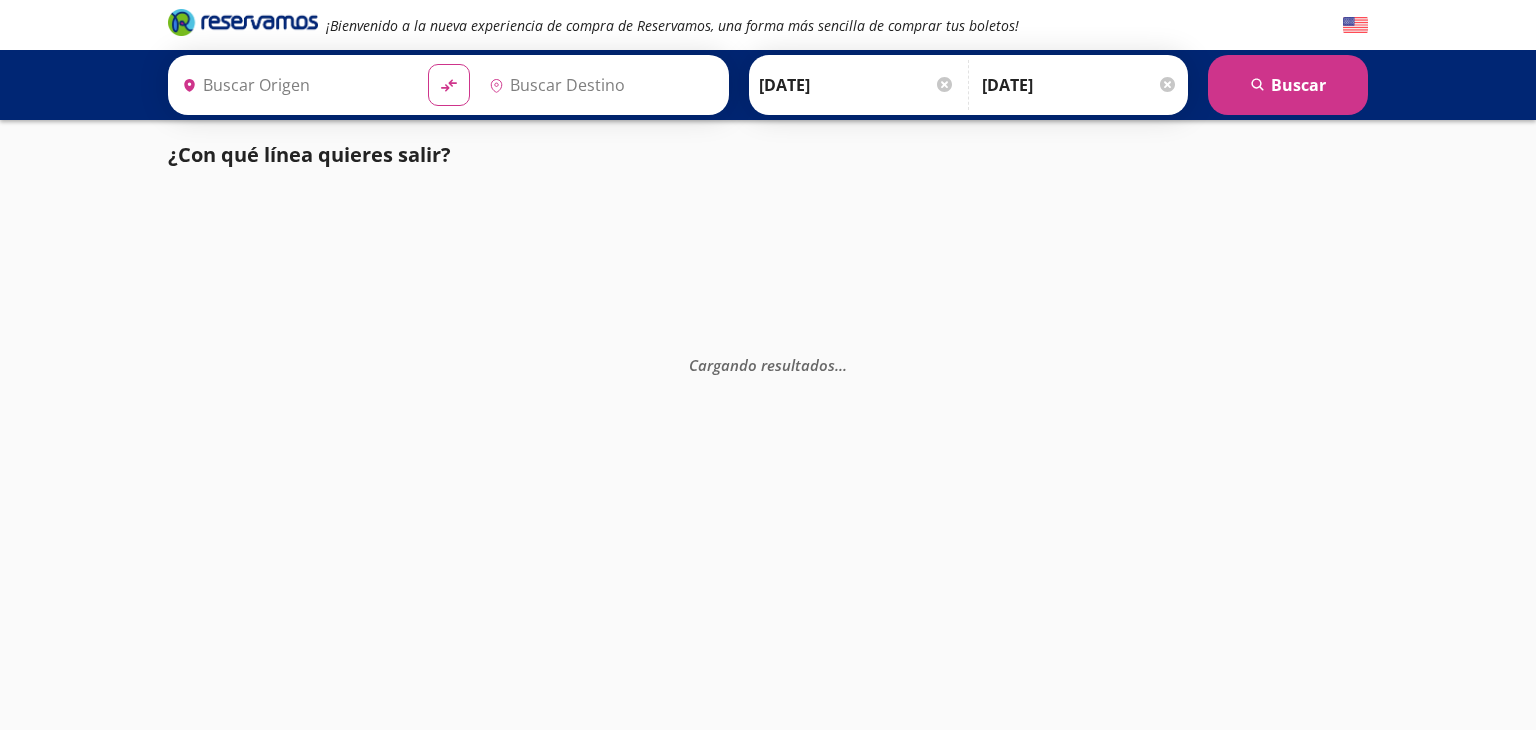 scroll, scrollTop: 0, scrollLeft: 0, axis: both 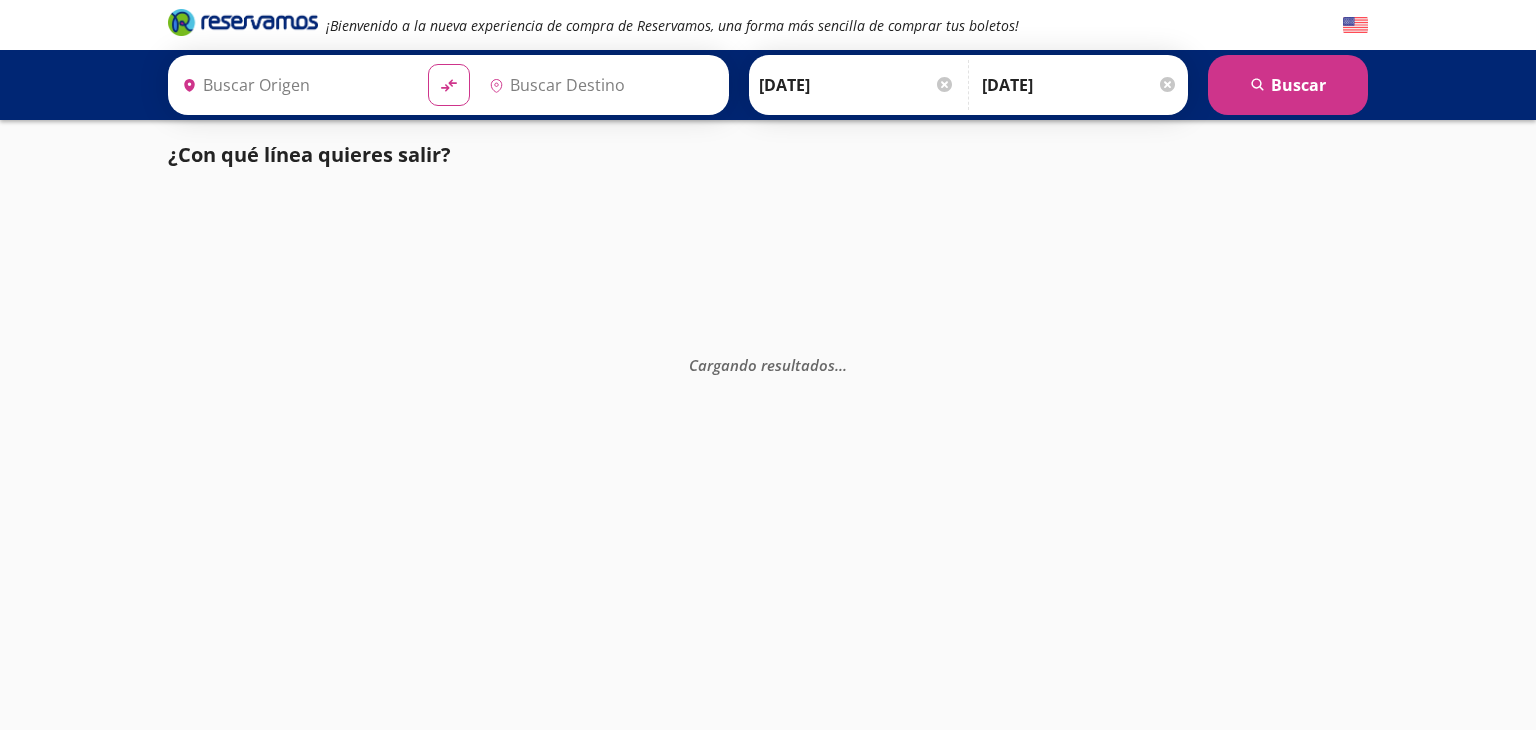 type on "[GEOGRAPHIC_DATA], [GEOGRAPHIC_DATA]" 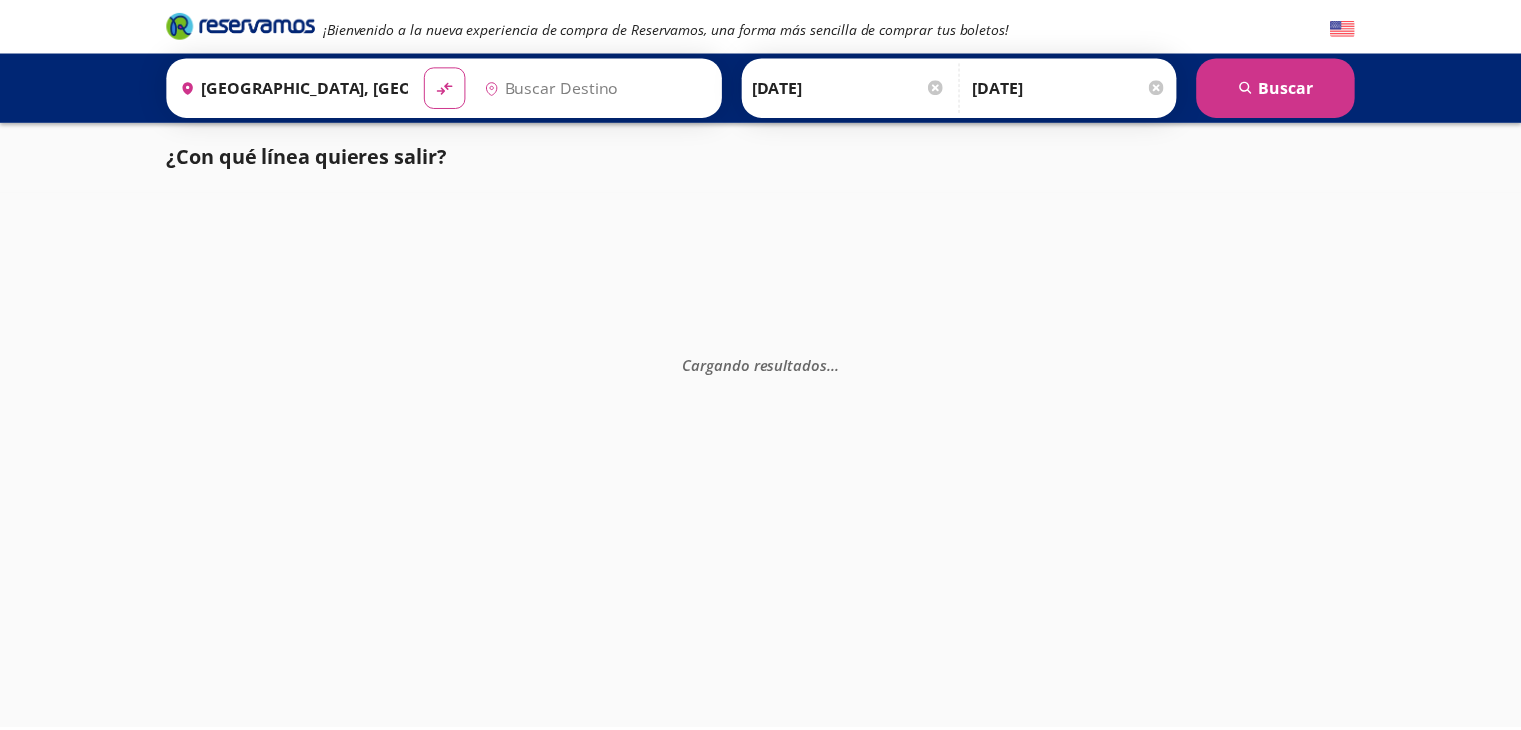scroll, scrollTop: 0, scrollLeft: 0, axis: both 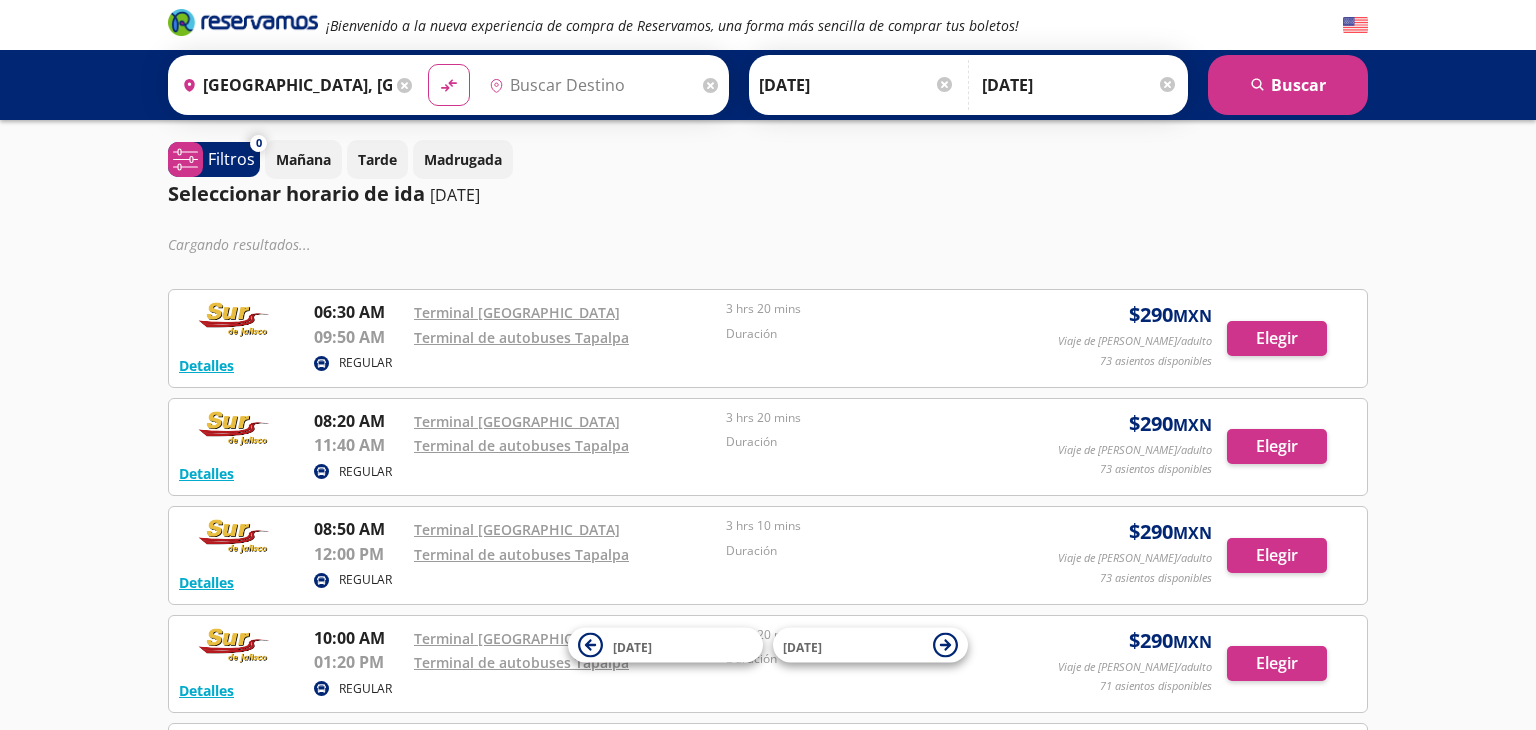 type on "[GEOGRAPHIC_DATA], [GEOGRAPHIC_DATA]" 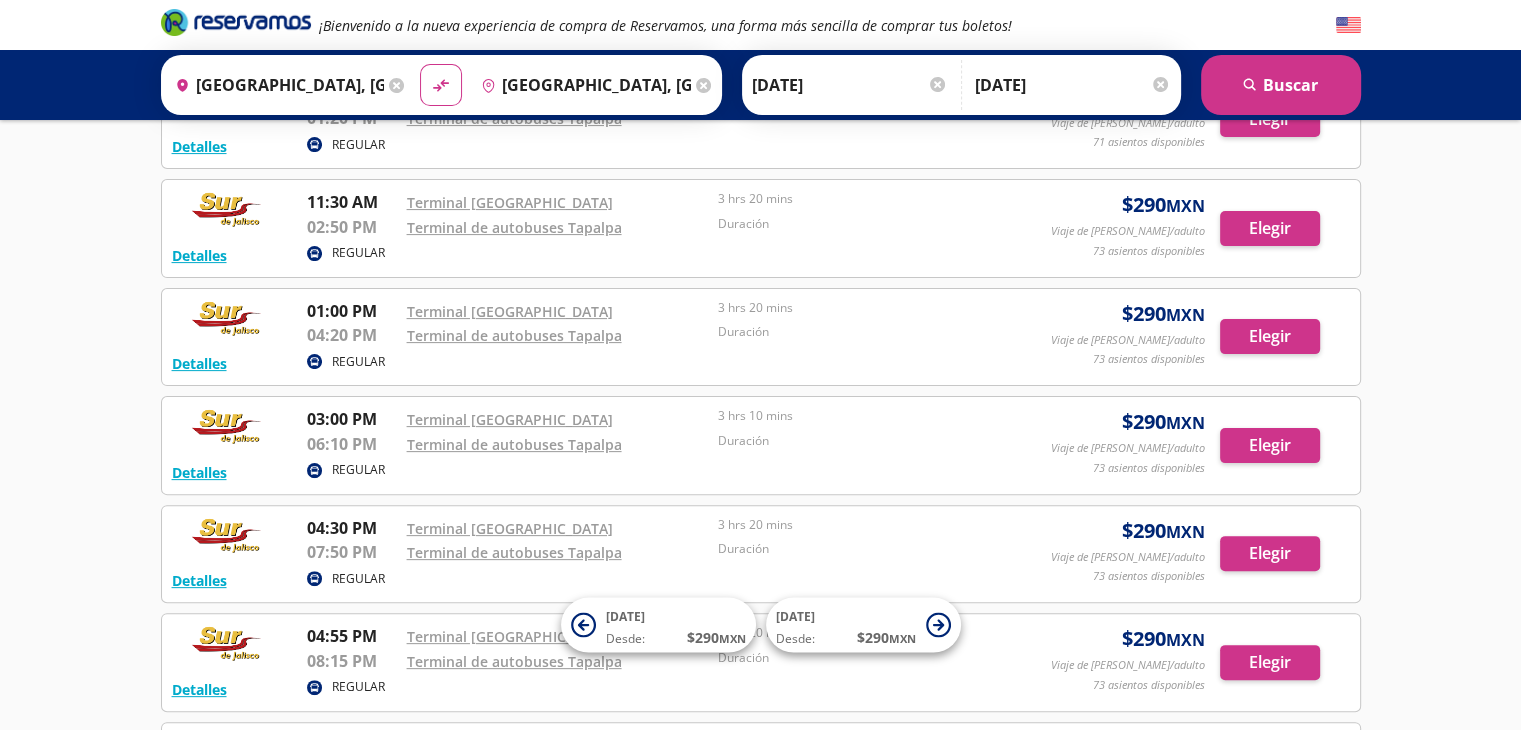 scroll, scrollTop: 600, scrollLeft: 0, axis: vertical 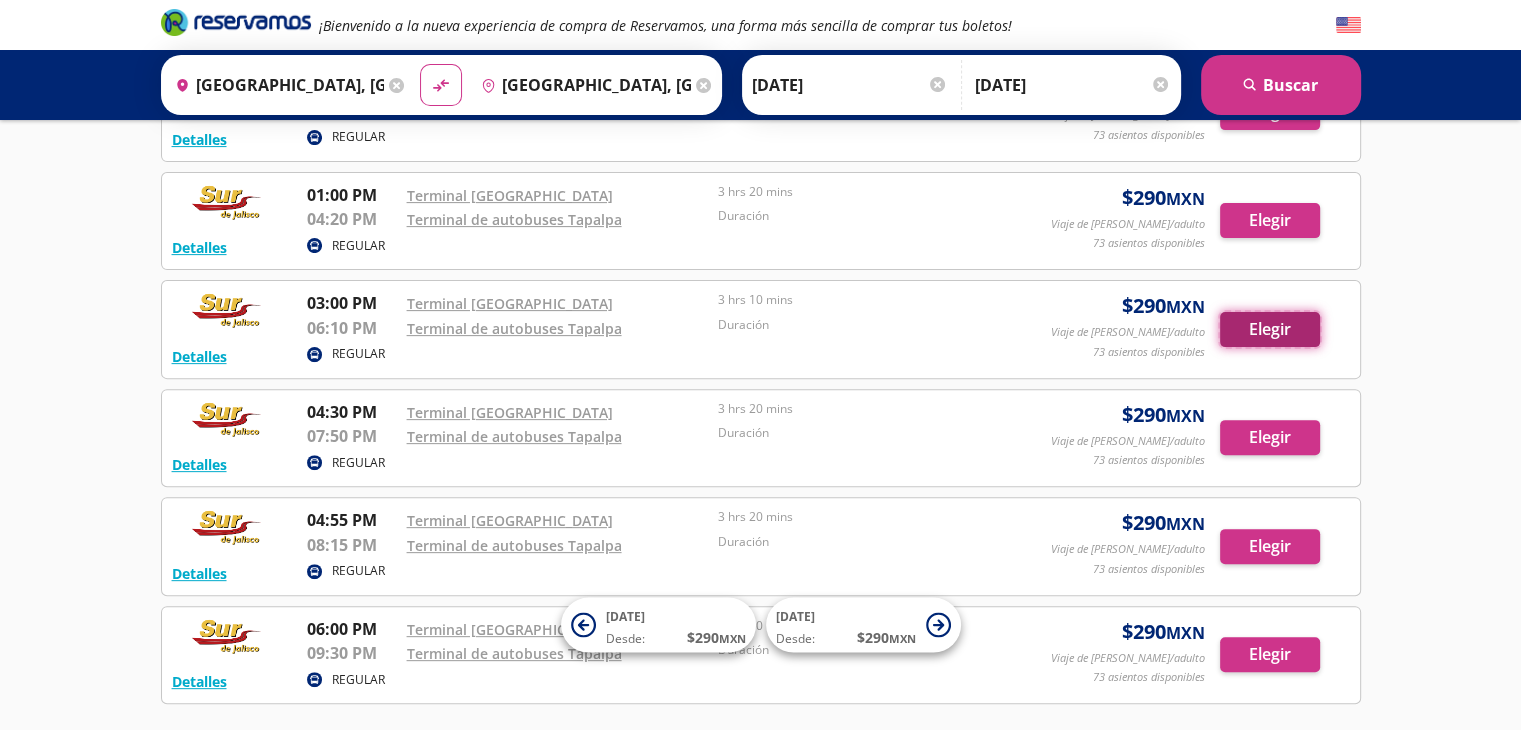 click on "Elegir" at bounding box center (1270, 329) 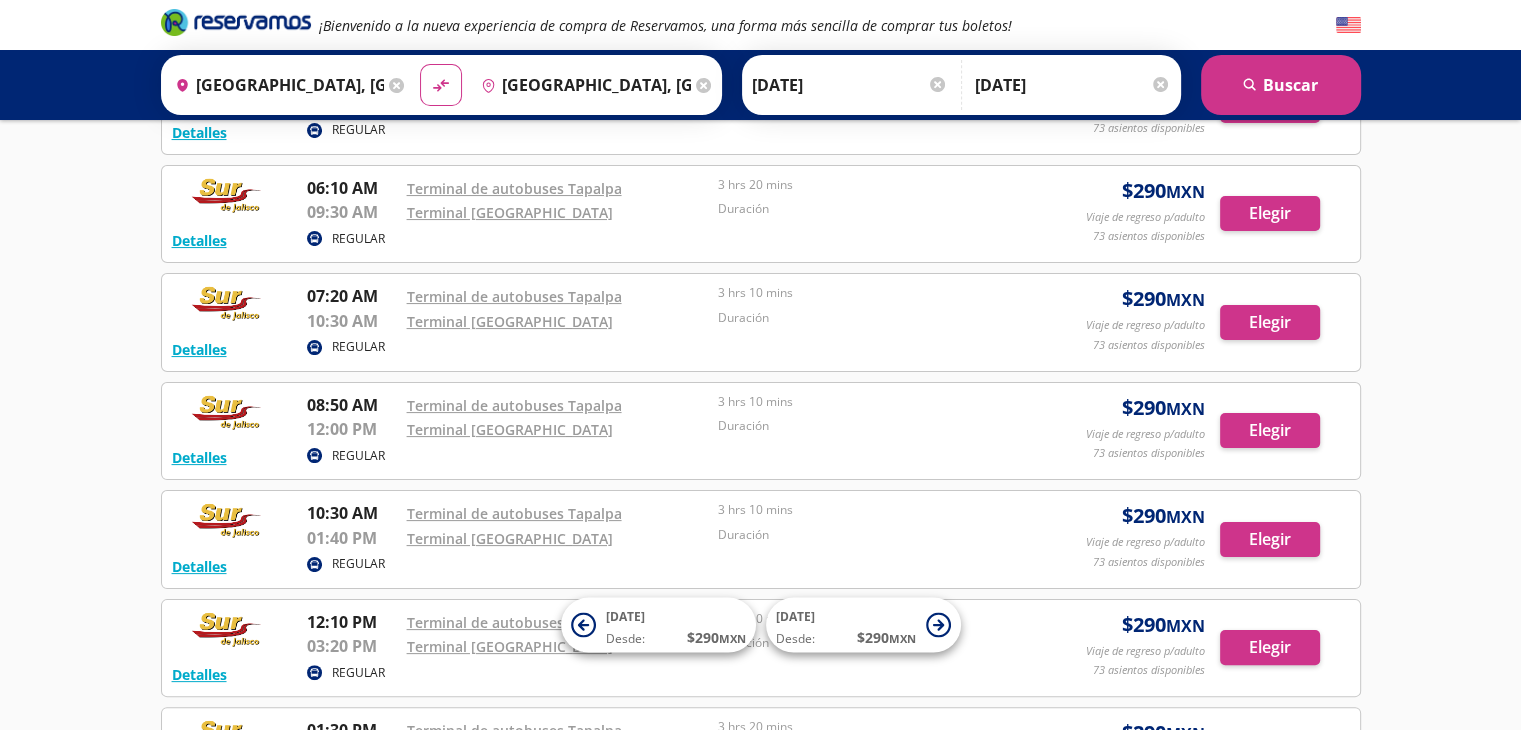 scroll, scrollTop: 300, scrollLeft: 0, axis: vertical 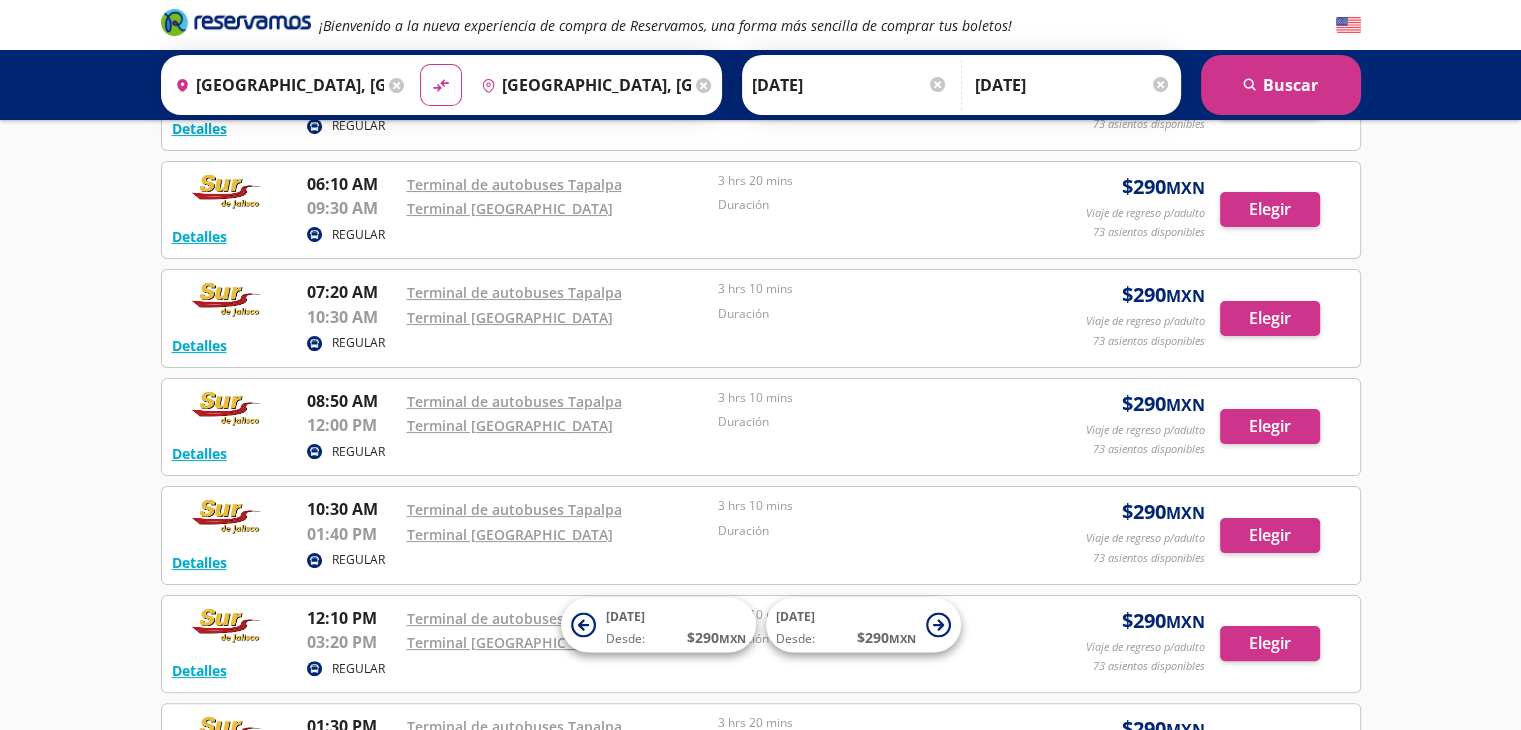 click on "Detalles REGULAR 12:10 PM Terminal de autobuses Tapalpa 03:20 PM Terminal Antigua 3 hrs 10 mins Duración $ 290  MXN Viaje de regreso p/adulto 73 asientos disponibles Elegir 73 asientos disponibles Detalles Elegir" at bounding box center [761, 644] 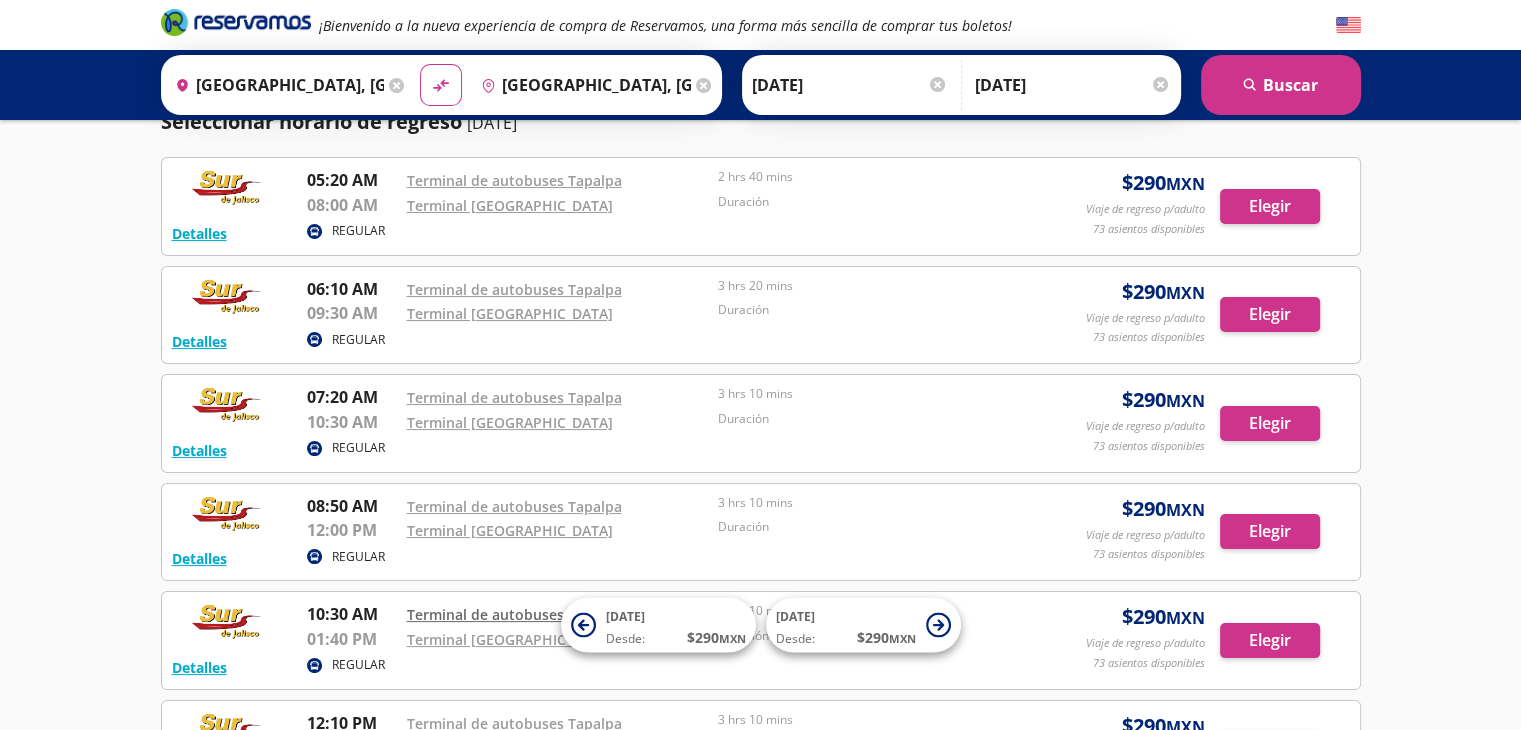scroll, scrollTop: 200, scrollLeft: 0, axis: vertical 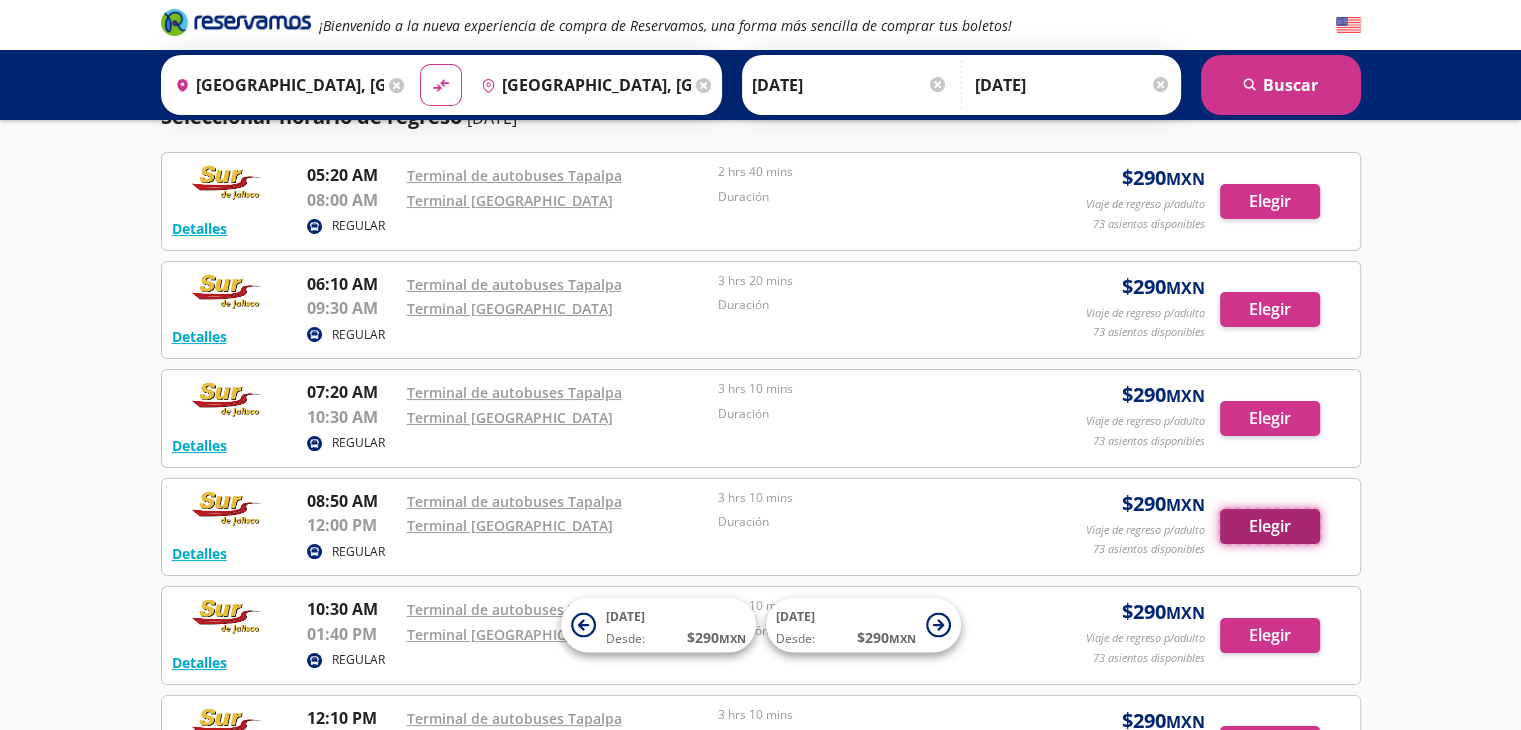 click on "Elegir" at bounding box center [1270, 526] 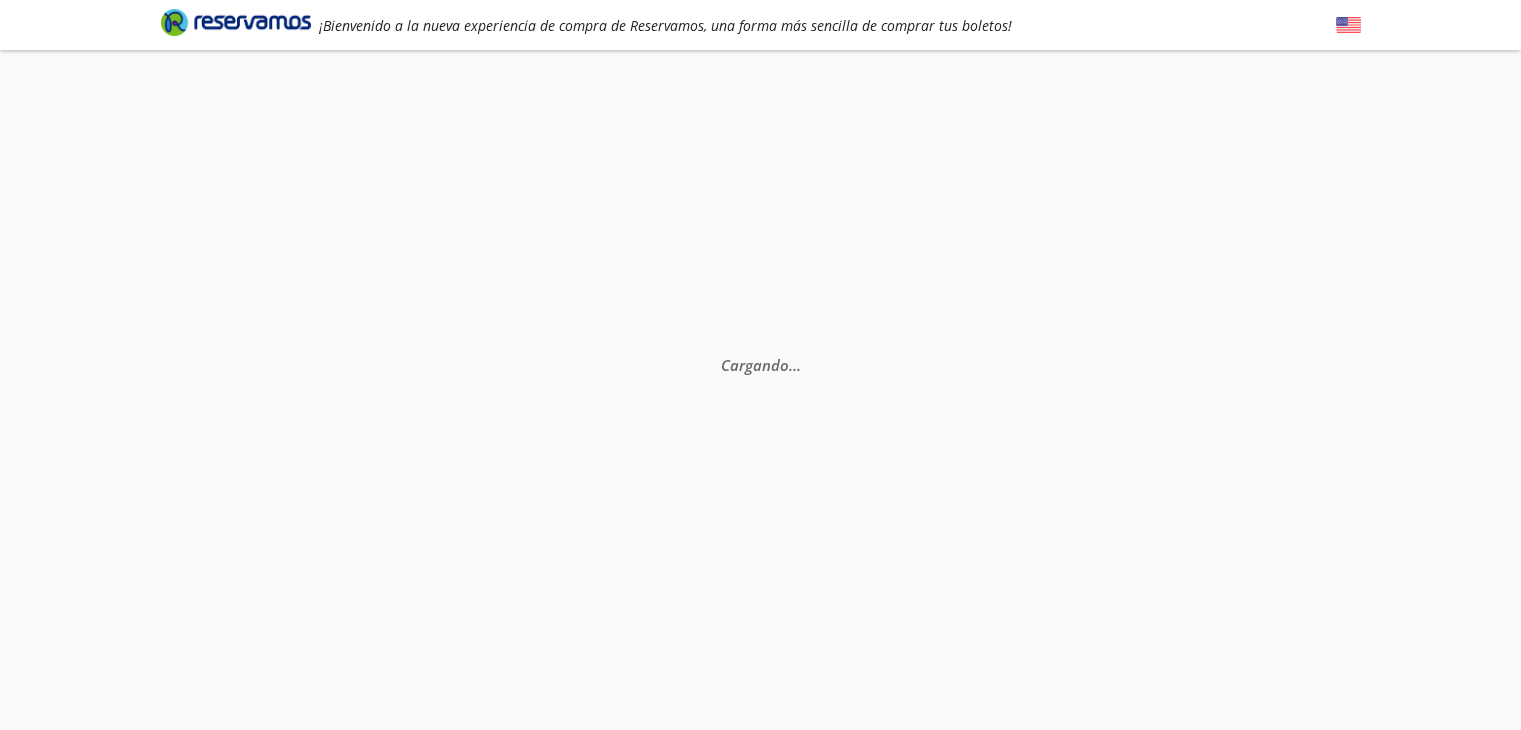 scroll, scrollTop: 0, scrollLeft: 0, axis: both 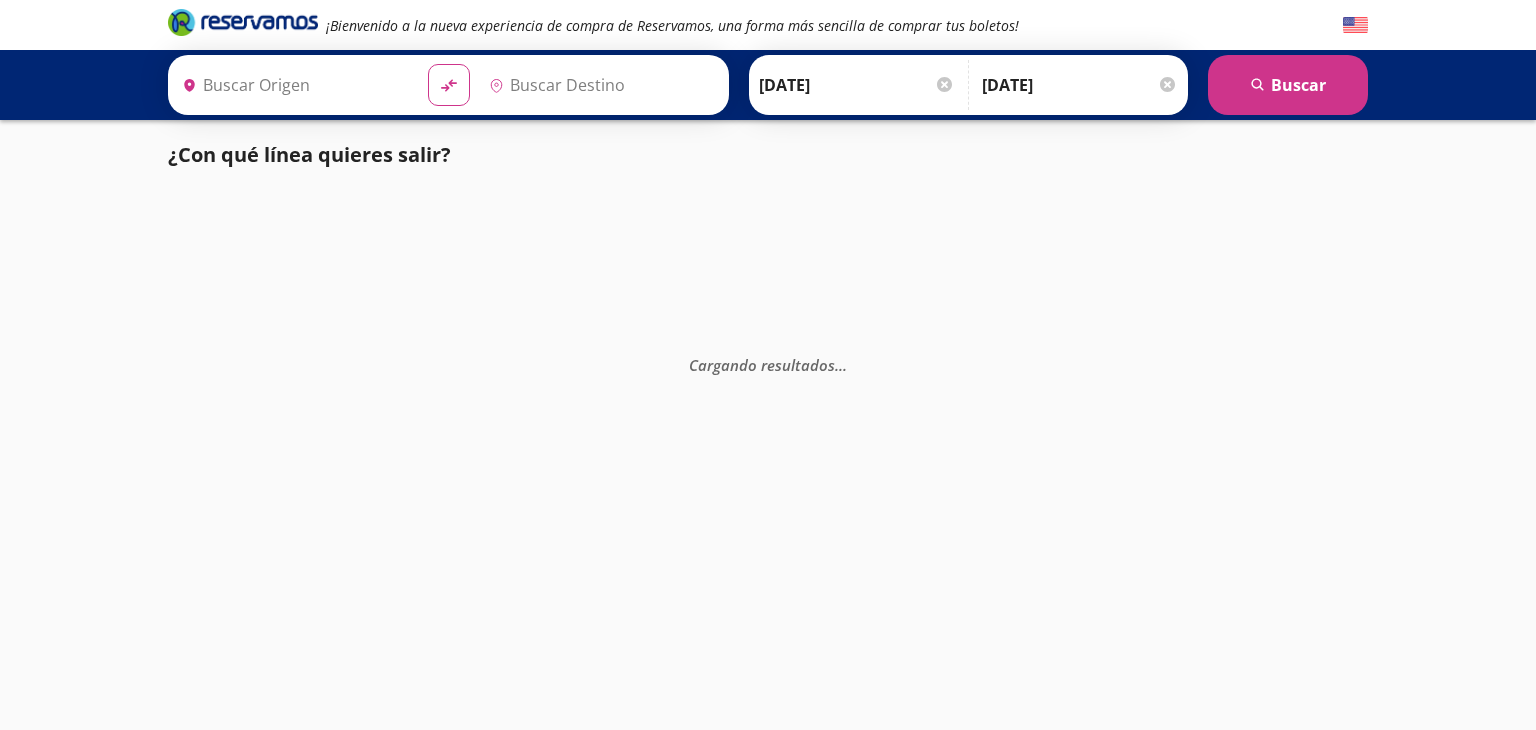 type on "[GEOGRAPHIC_DATA], [GEOGRAPHIC_DATA]" 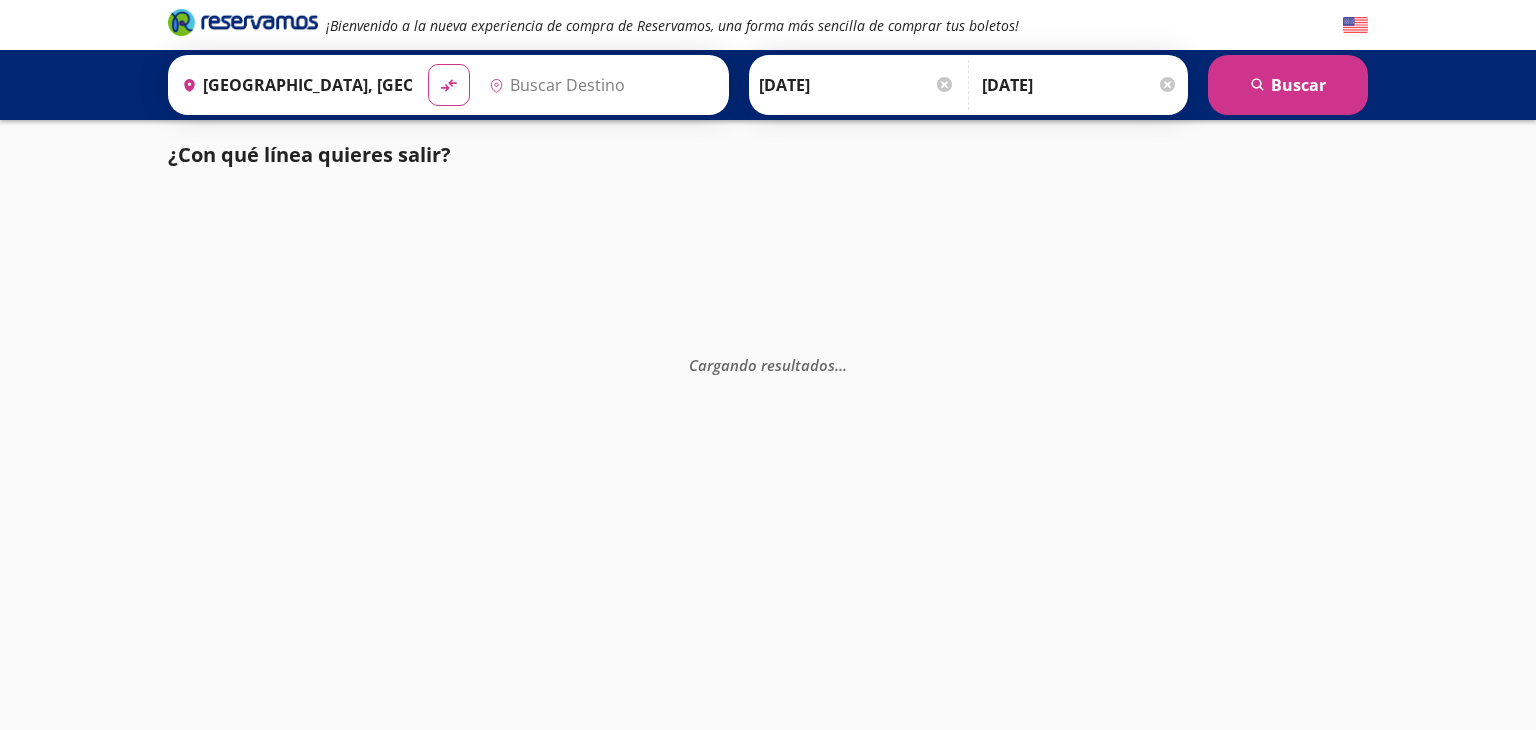 type on "[GEOGRAPHIC_DATA], [GEOGRAPHIC_DATA]" 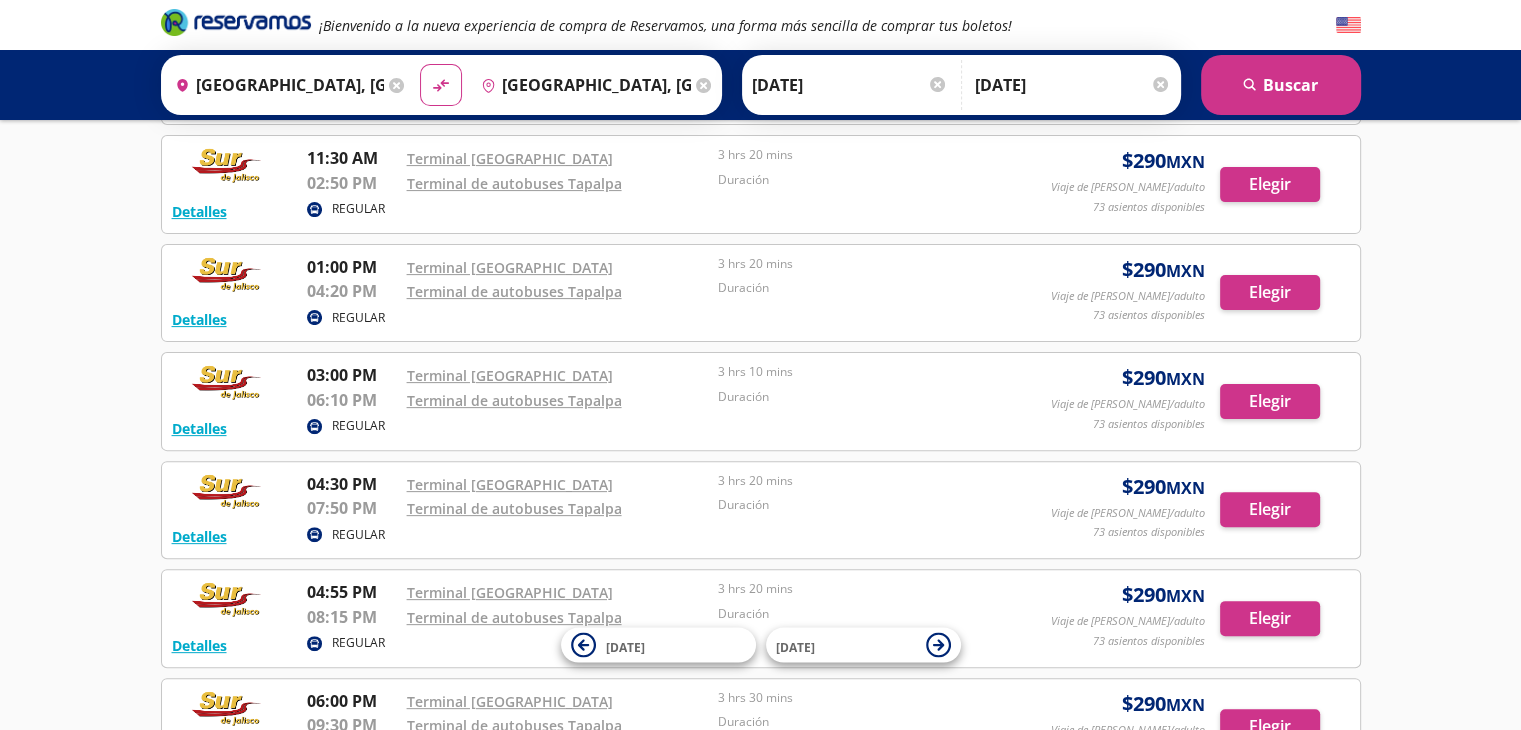 scroll, scrollTop: 531, scrollLeft: 0, axis: vertical 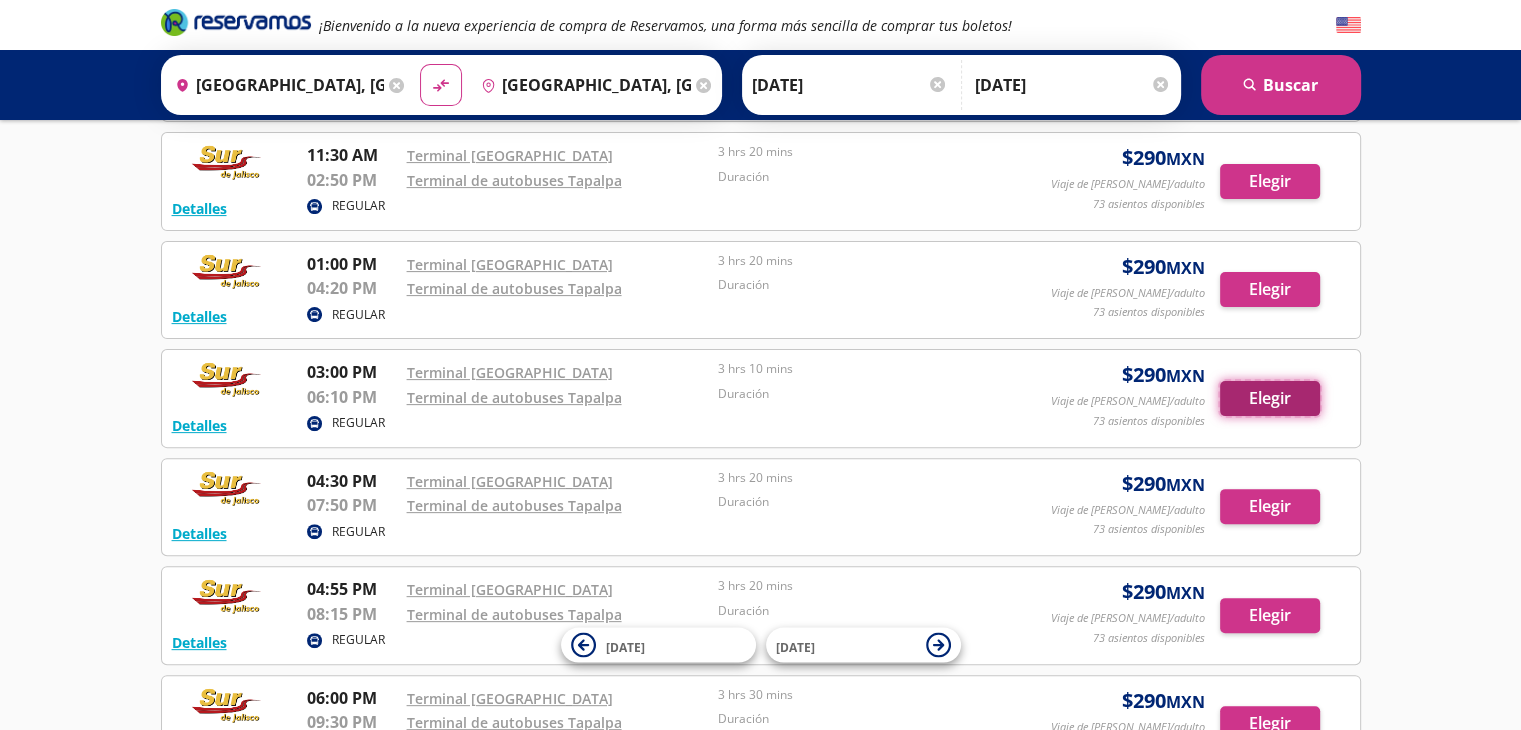 click on "Elegir" at bounding box center [1270, 398] 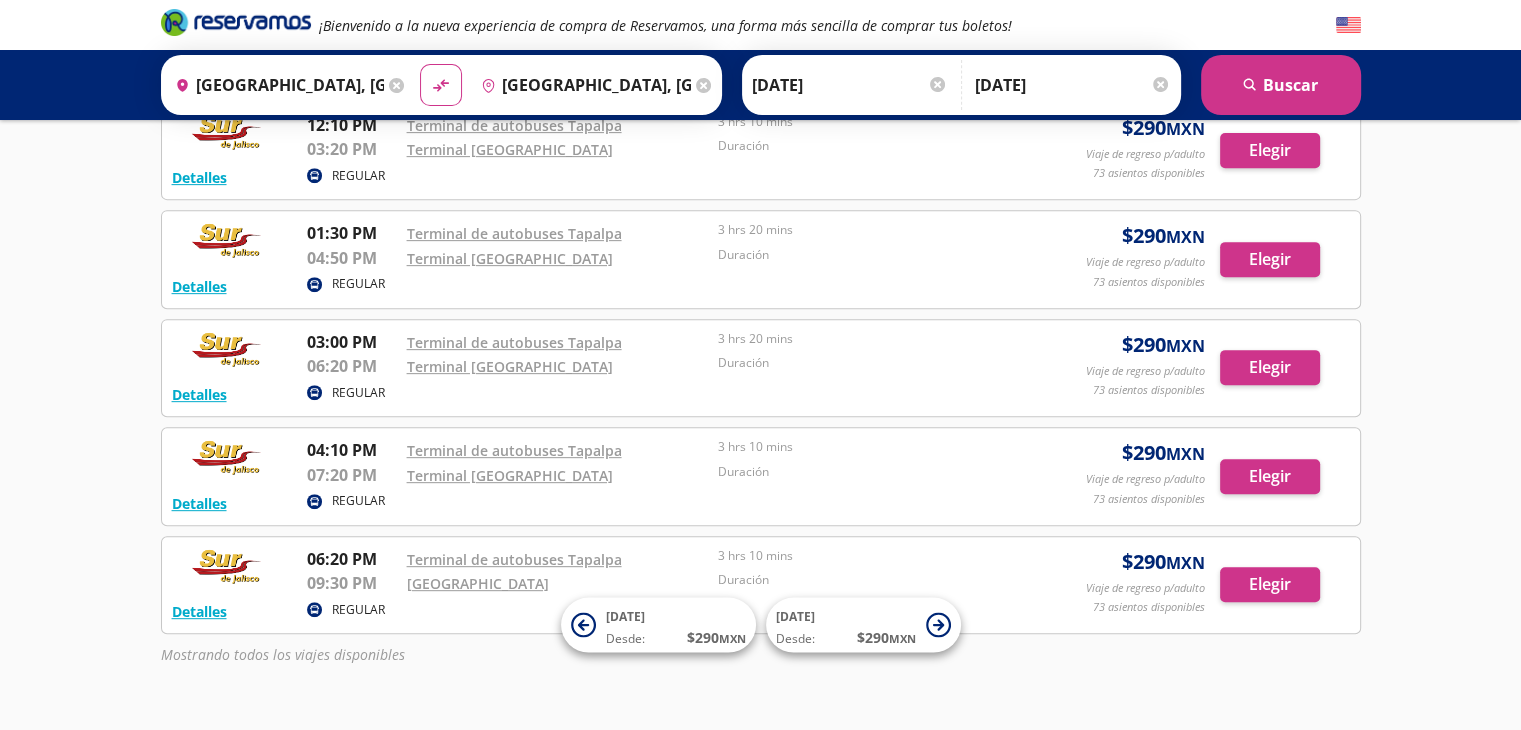 scroll, scrollTop: 800, scrollLeft: 0, axis: vertical 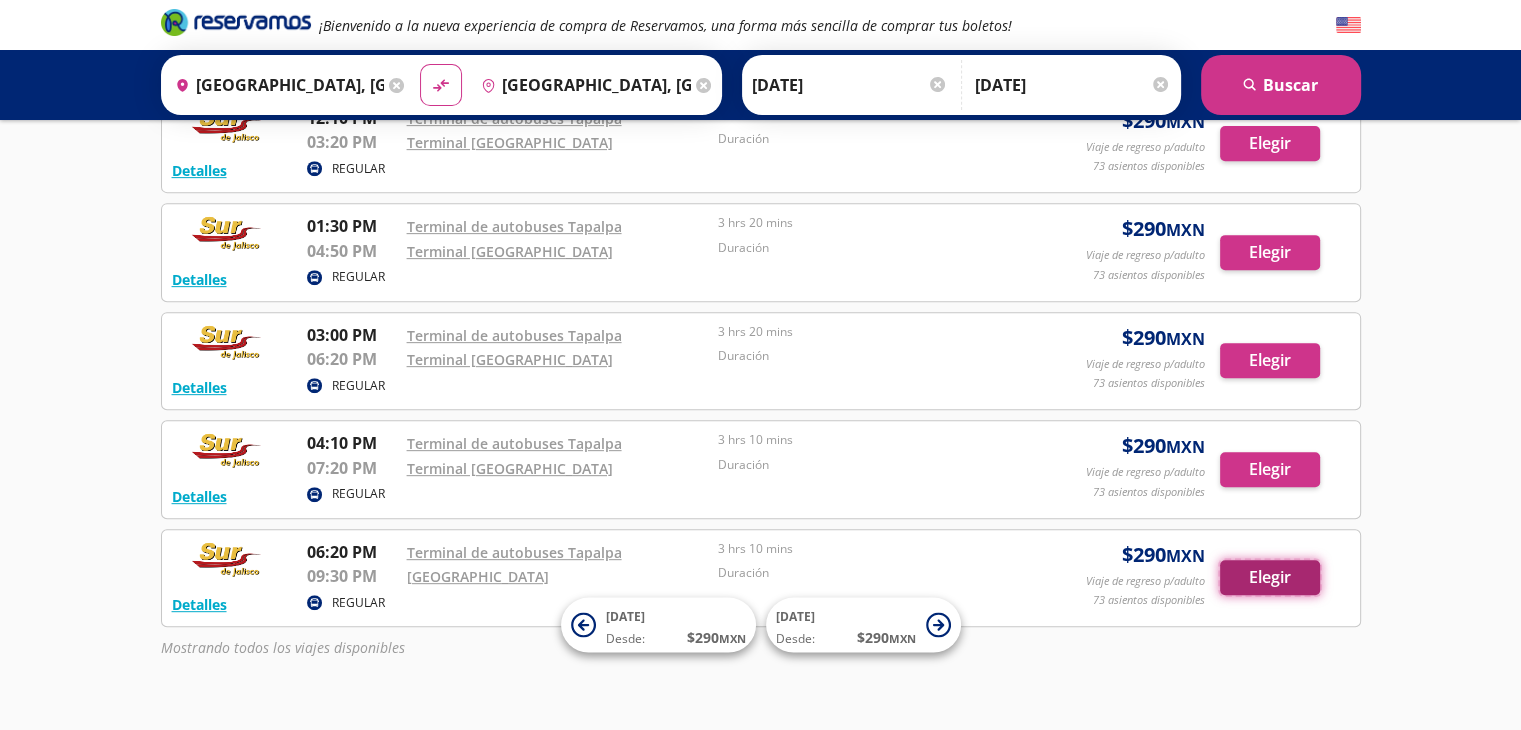click on "Elegir" at bounding box center [1270, 577] 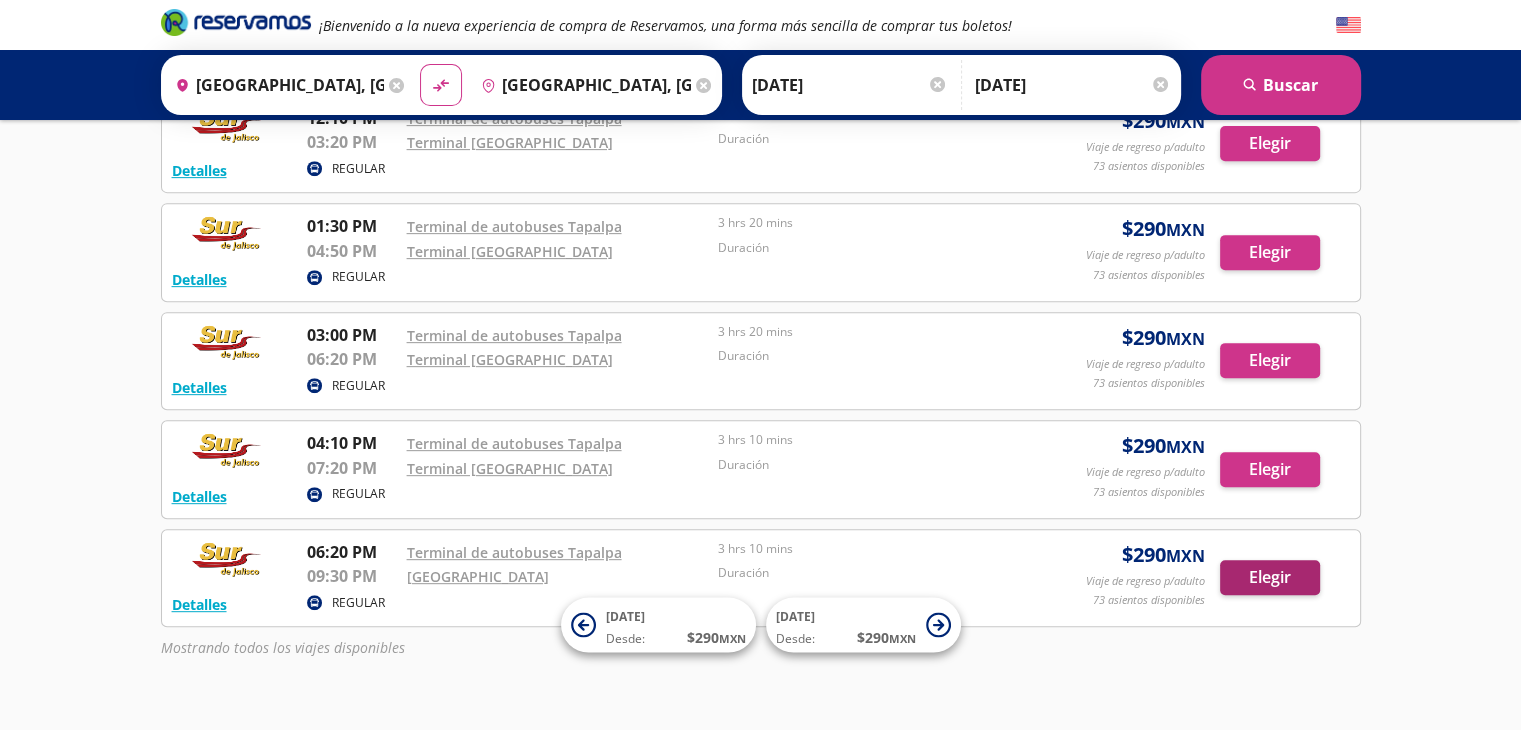 scroll, scrollTop: 0, scrollLeft: 0, axis: both 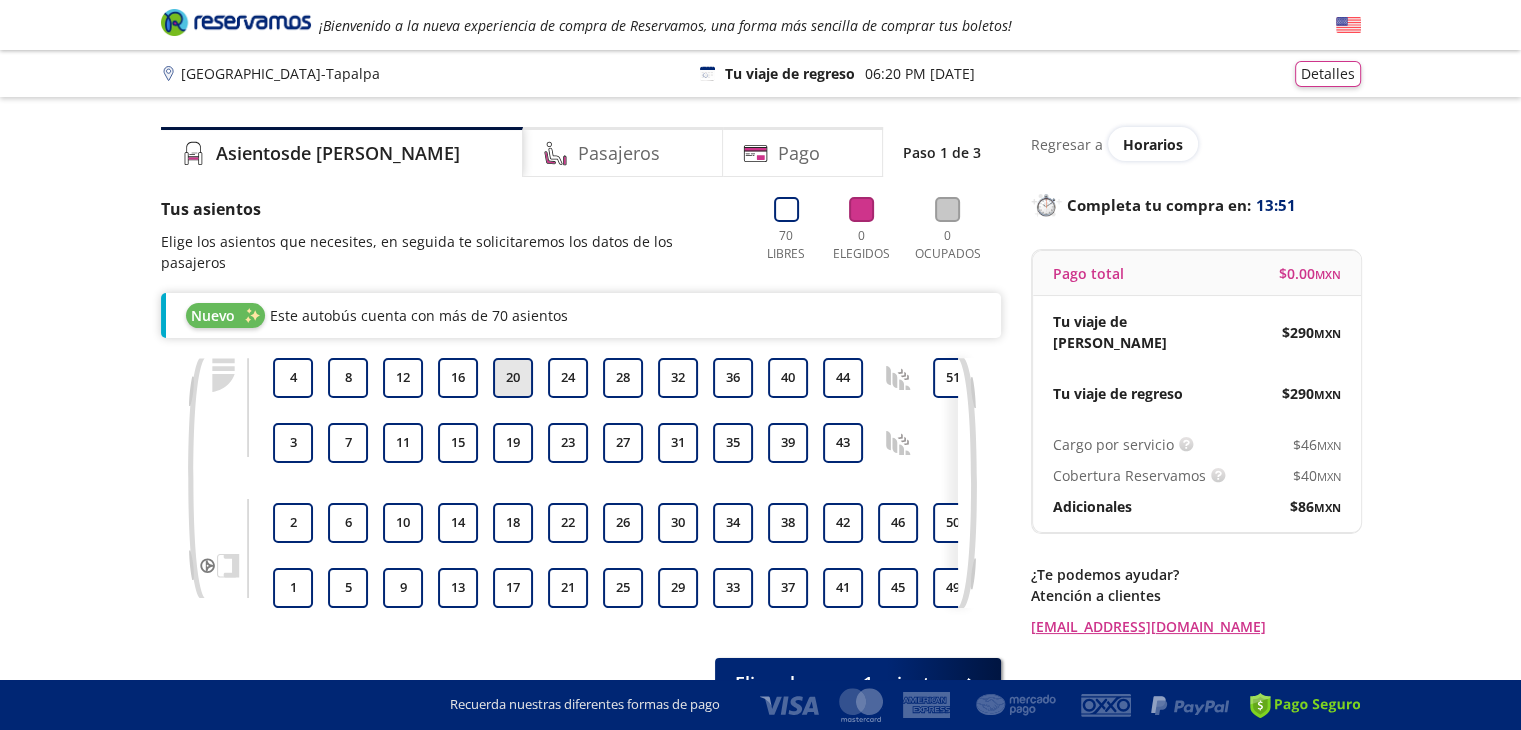 click on "20" at bounding box center (513, 378) 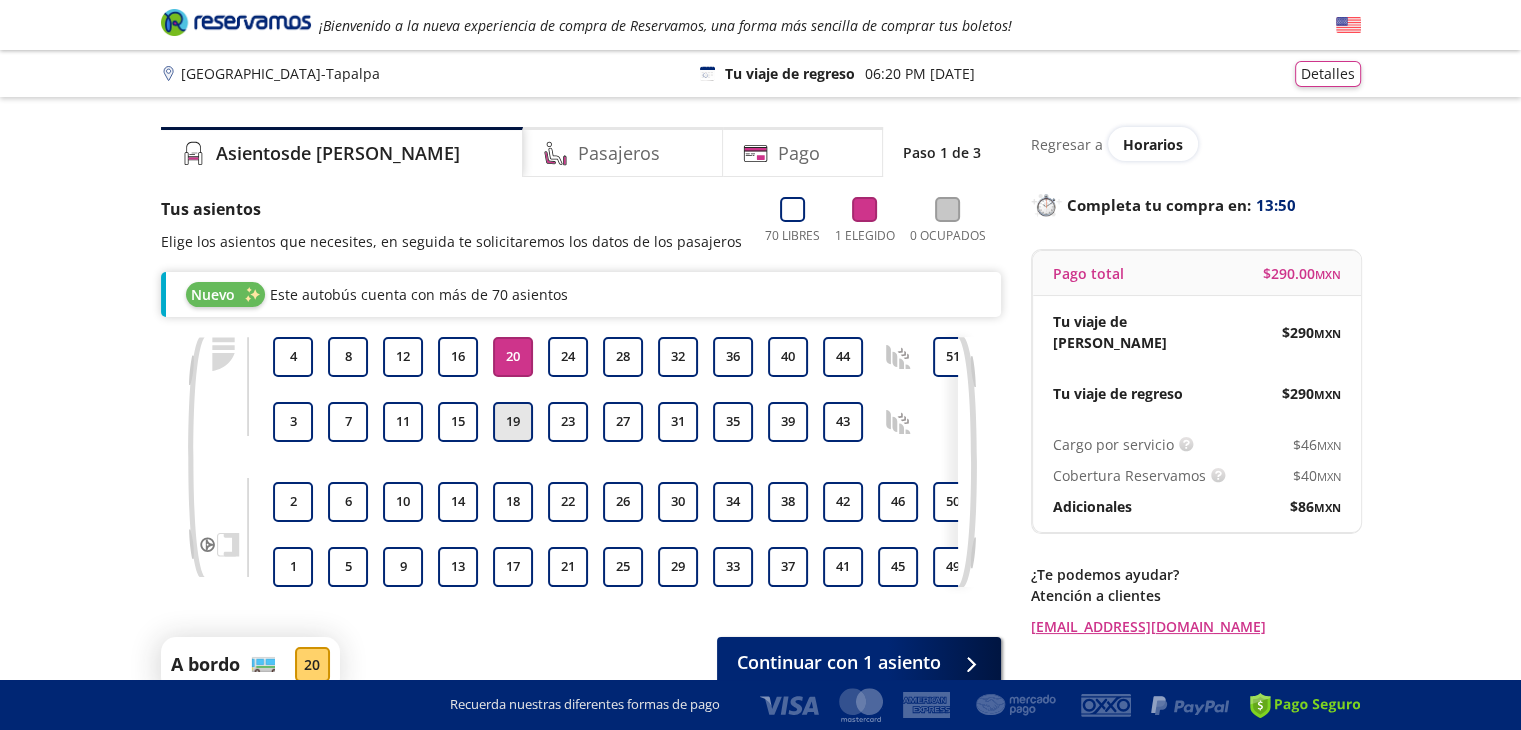 click on "19" at bounding box center [513, 422] 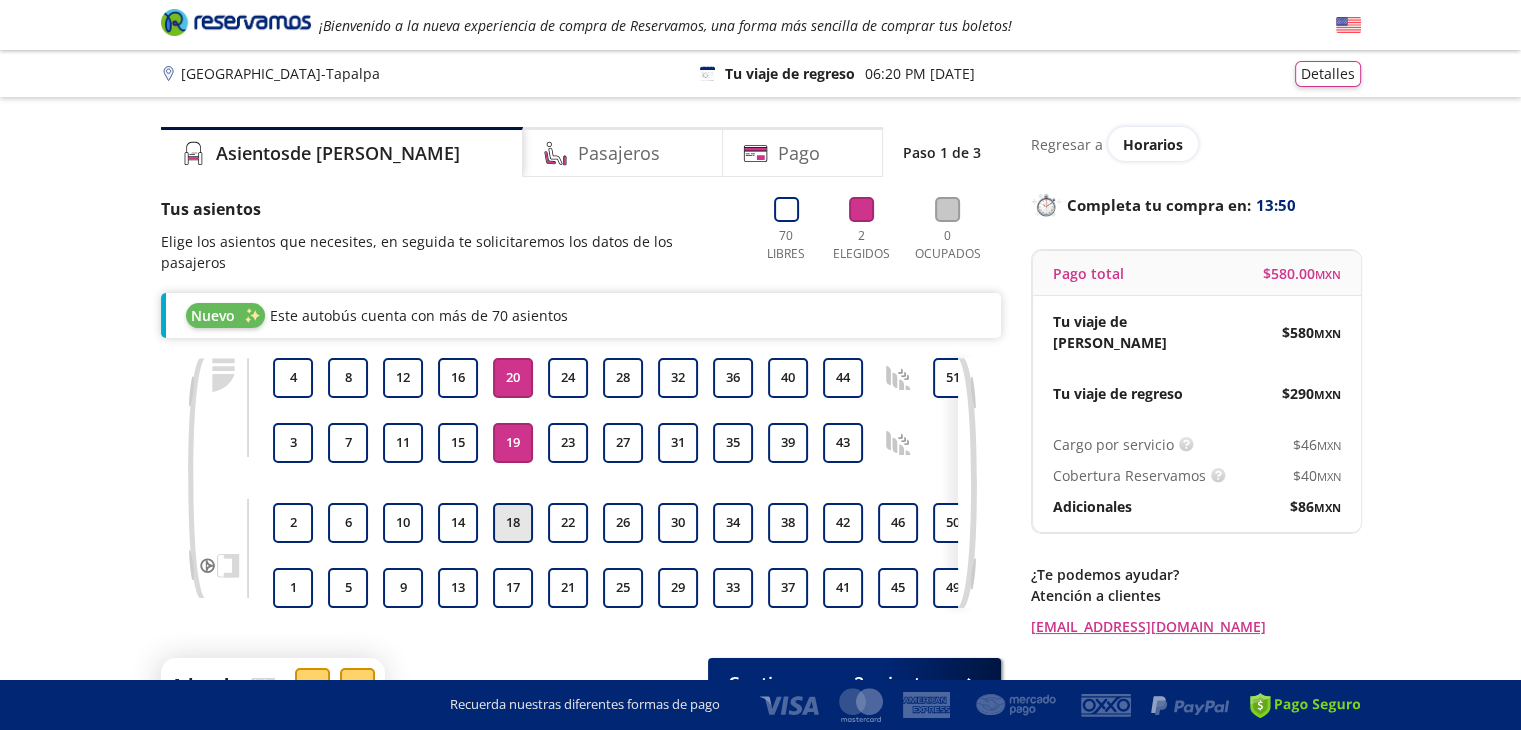 click on "18" at bounding box center (513, 523) 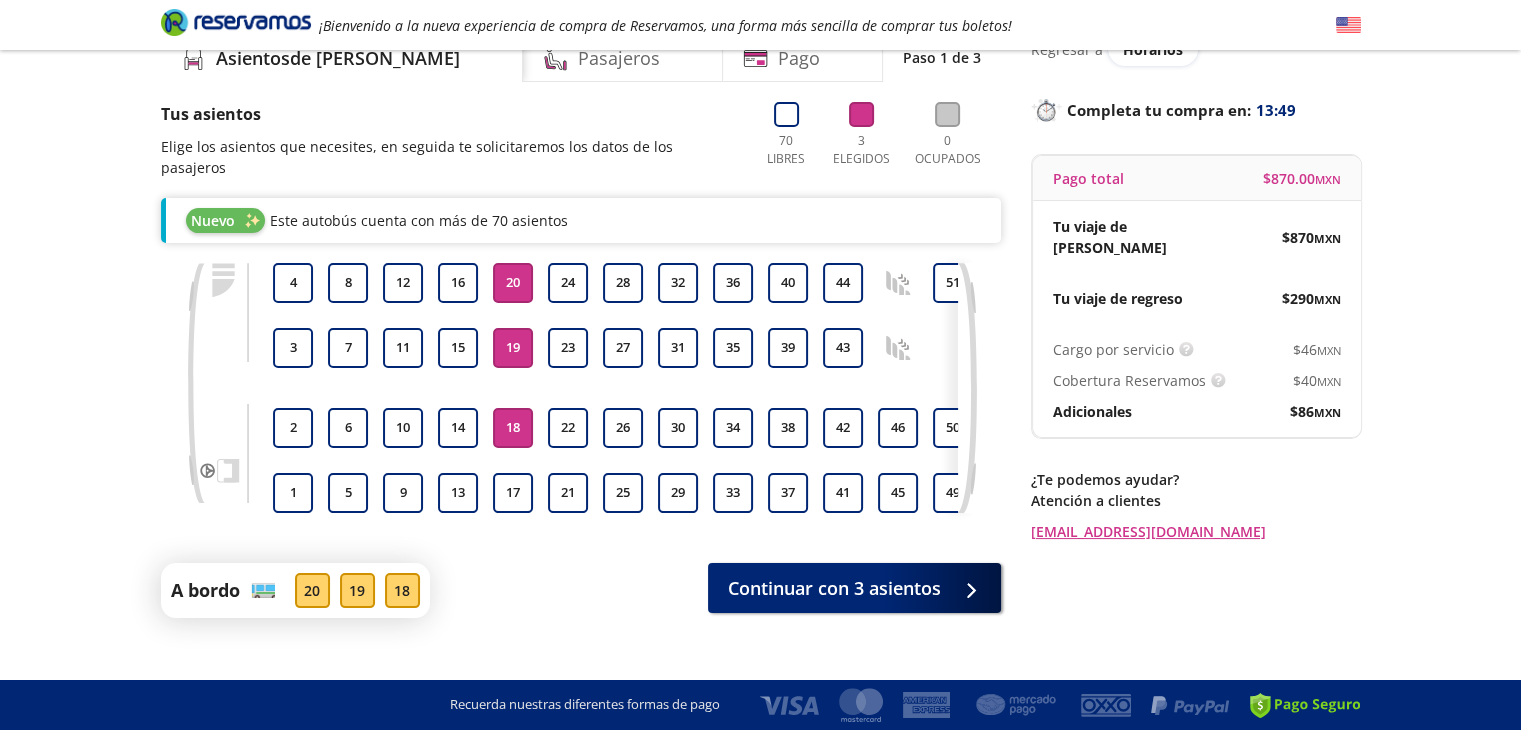 scroll, scrollTop: 117, scrollLeft: 0, axis: vertical 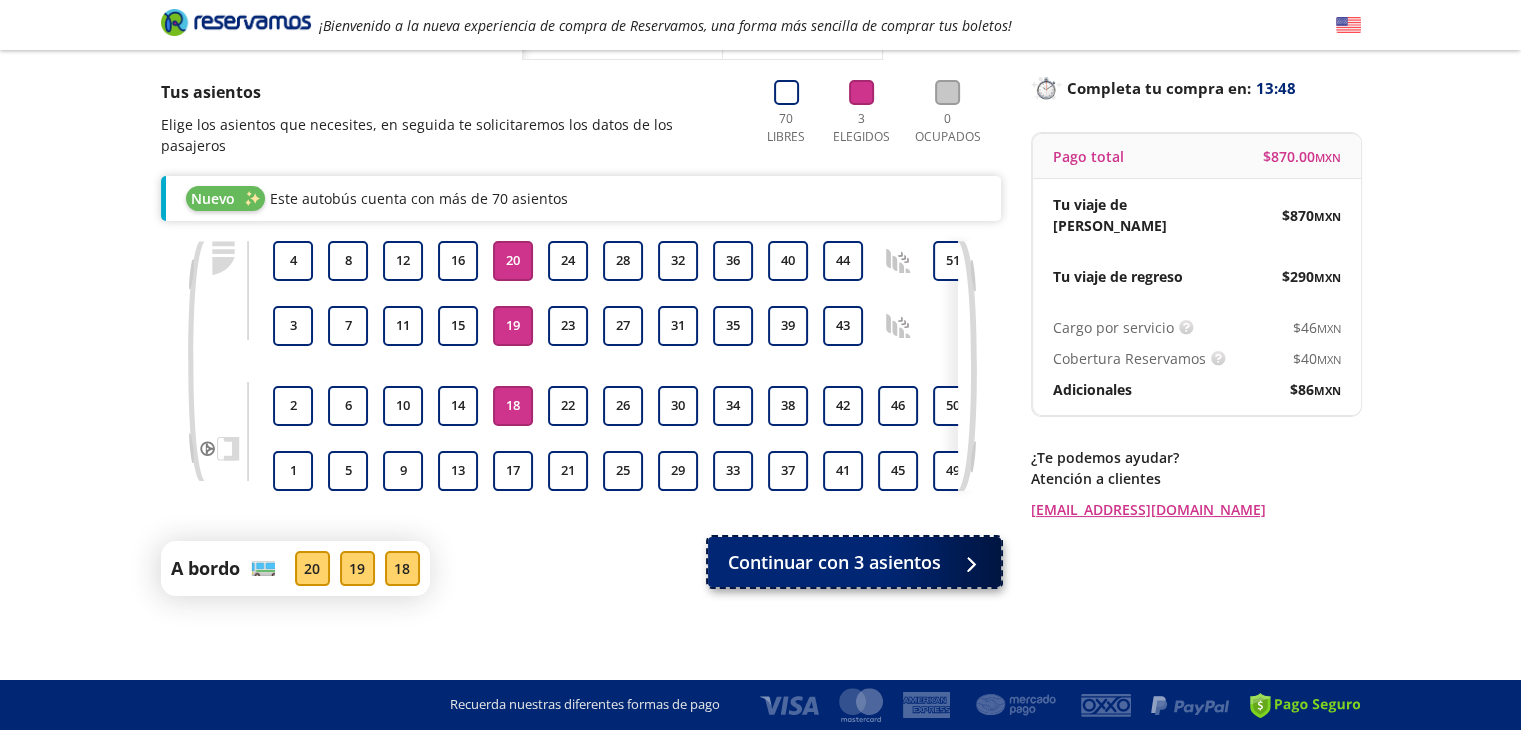 click on "Continuar con 3 asientos" at bounding box center (834, 562) 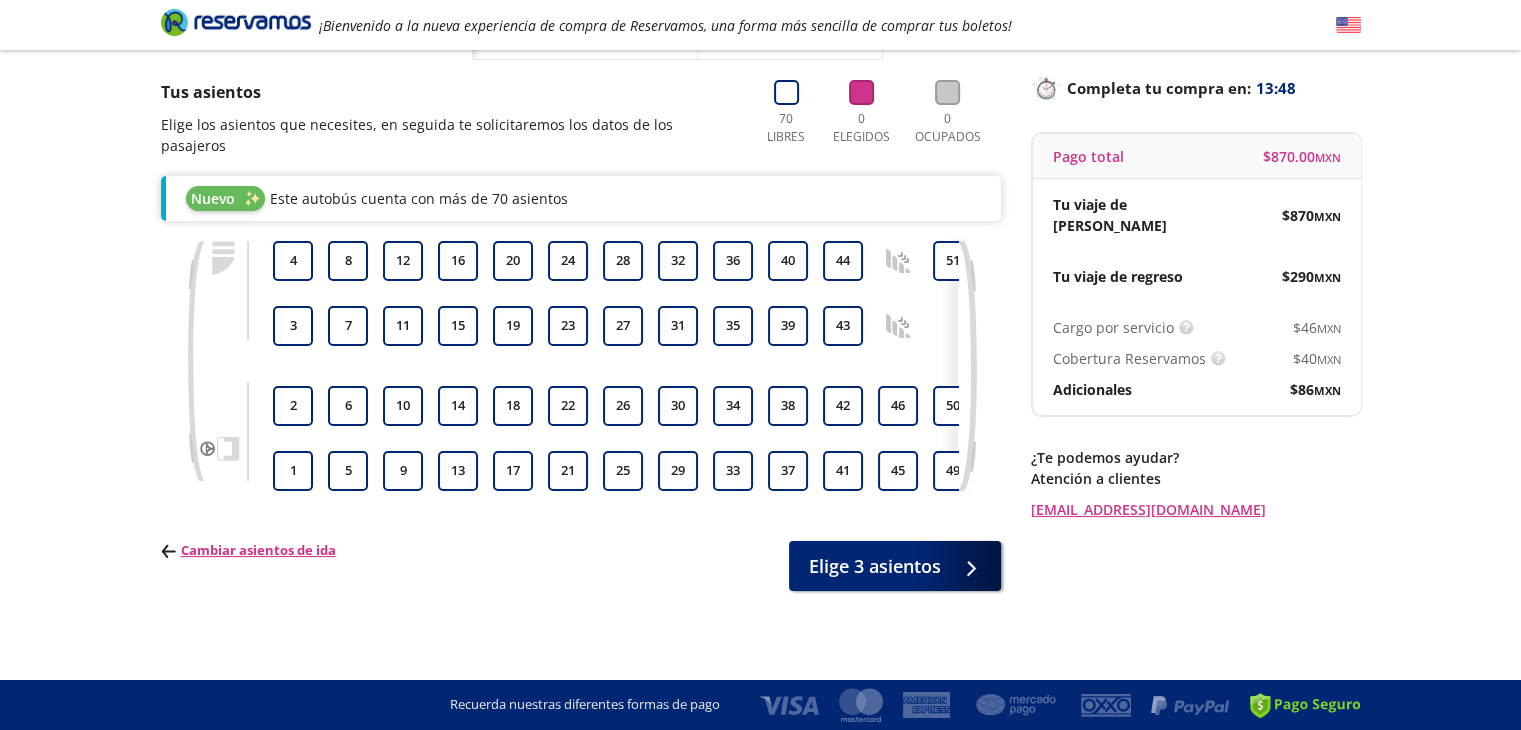 scroll, scrollTop: 0, scrollLeft: 0, axis: both 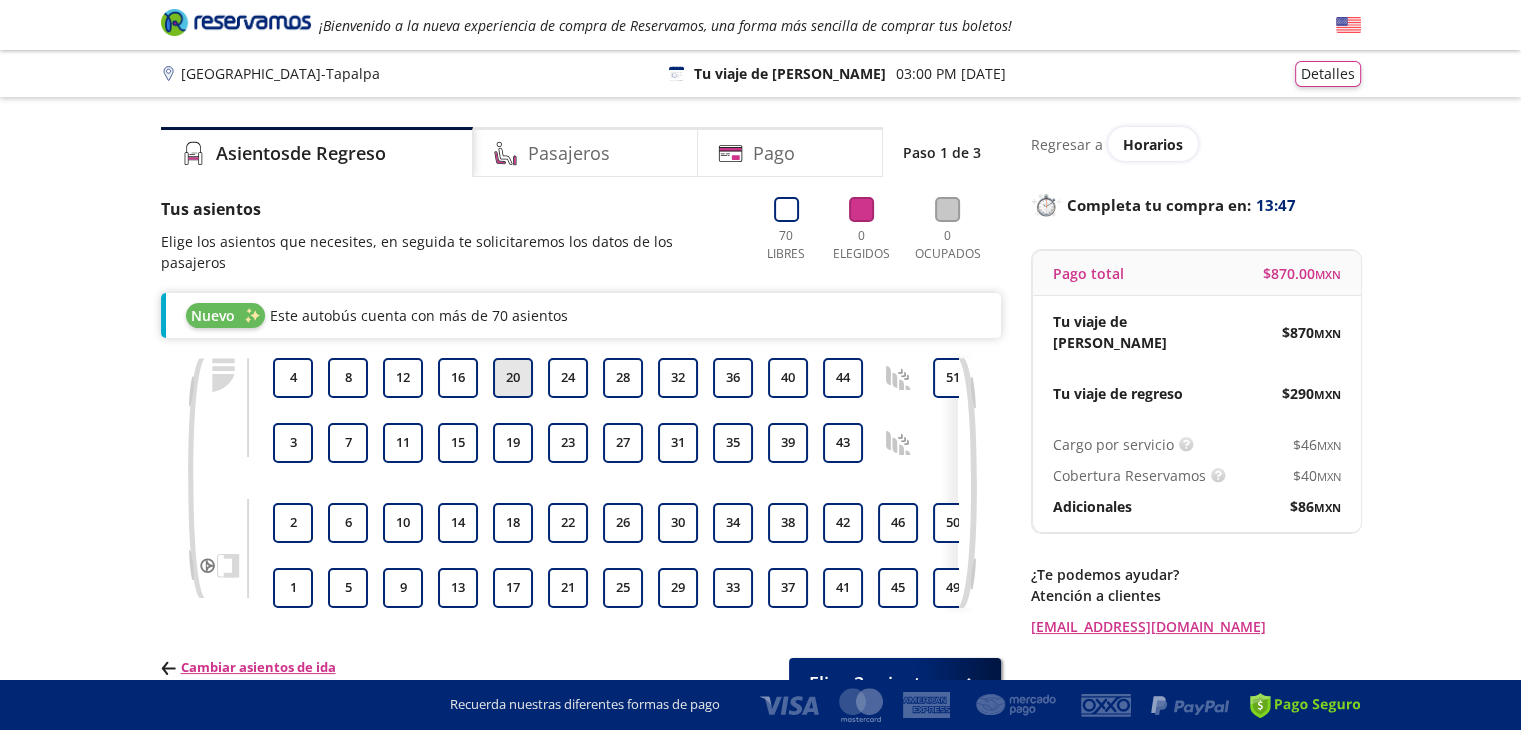 click on "20" at bounding box center [513, 378] 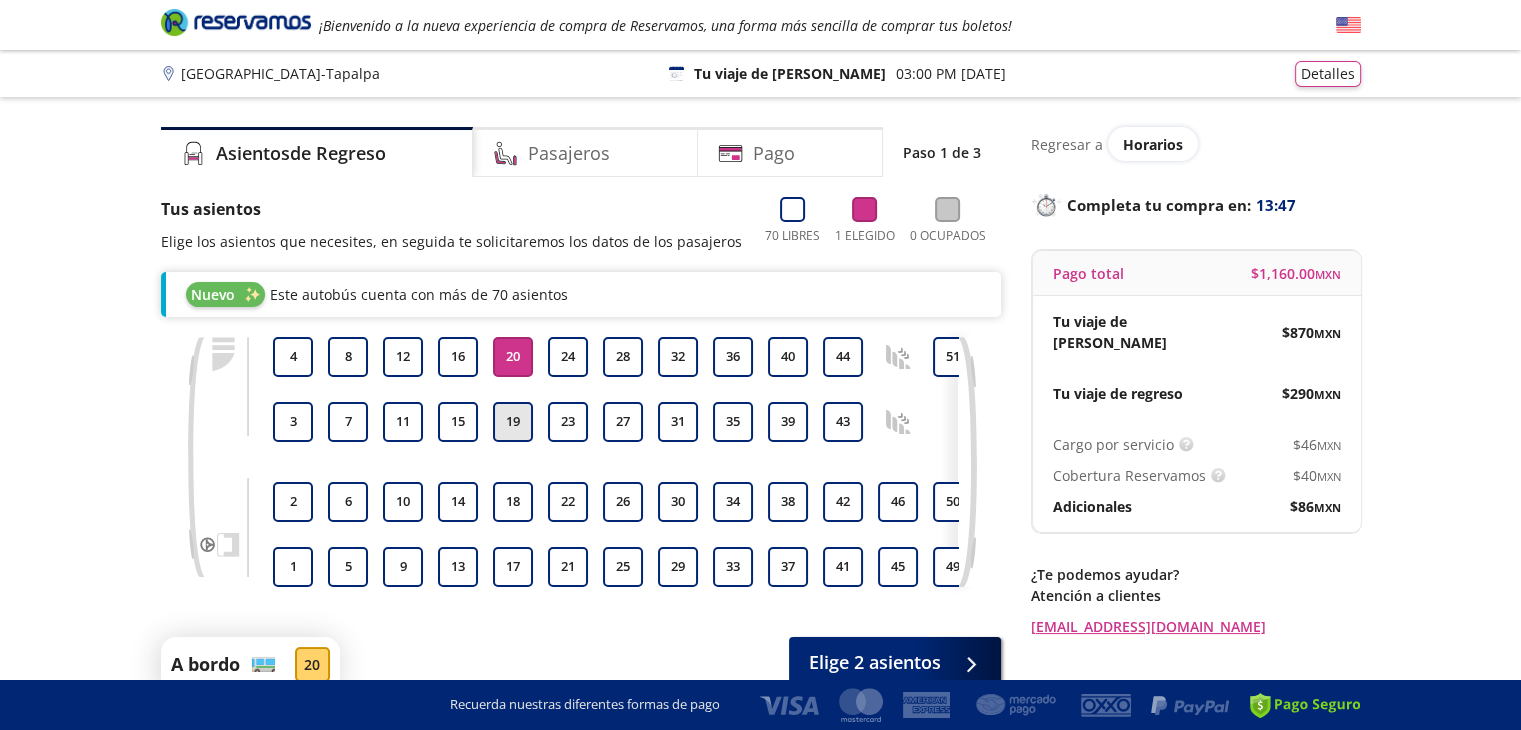 click on "19" at bounding box center [513, 422] 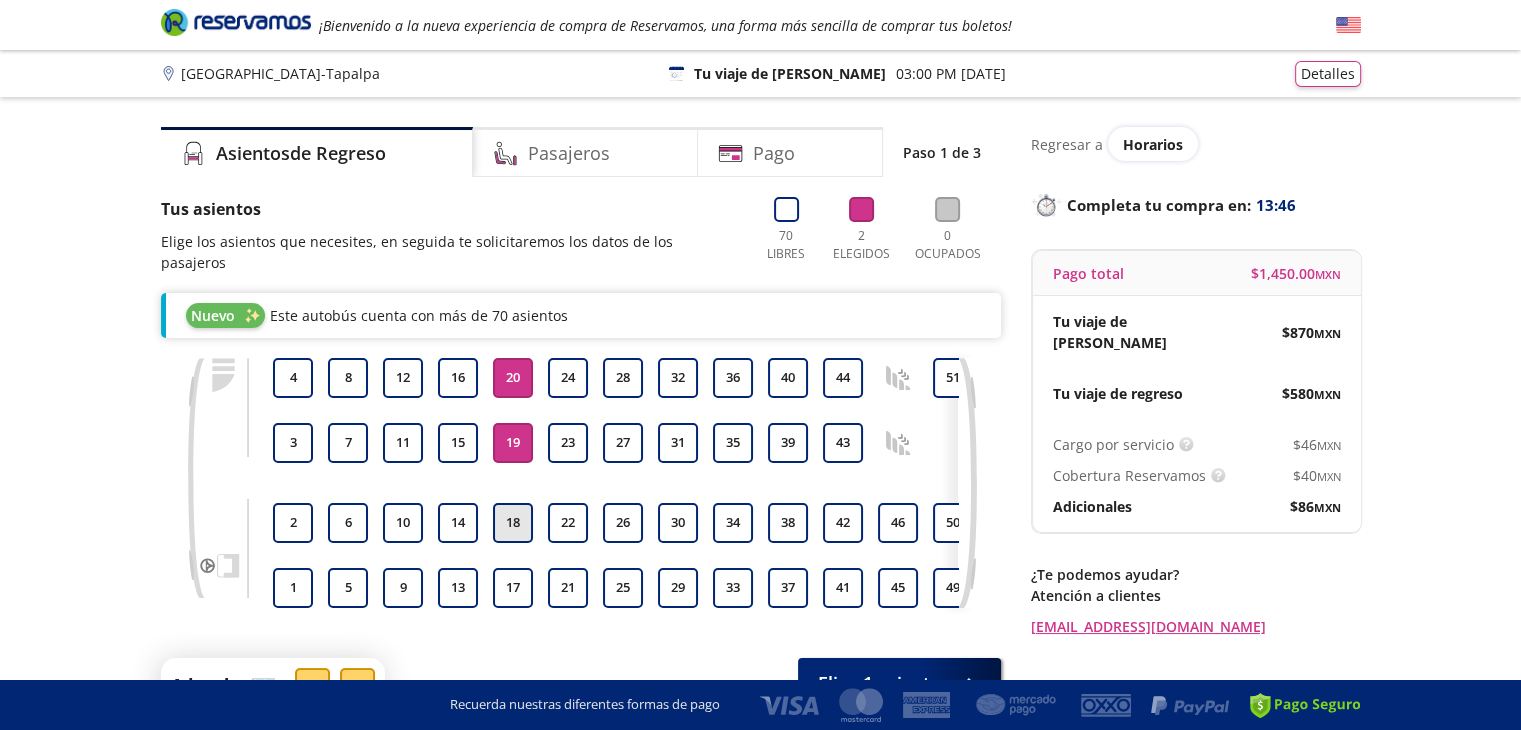 click on "18" at bounding box center (513, 523) 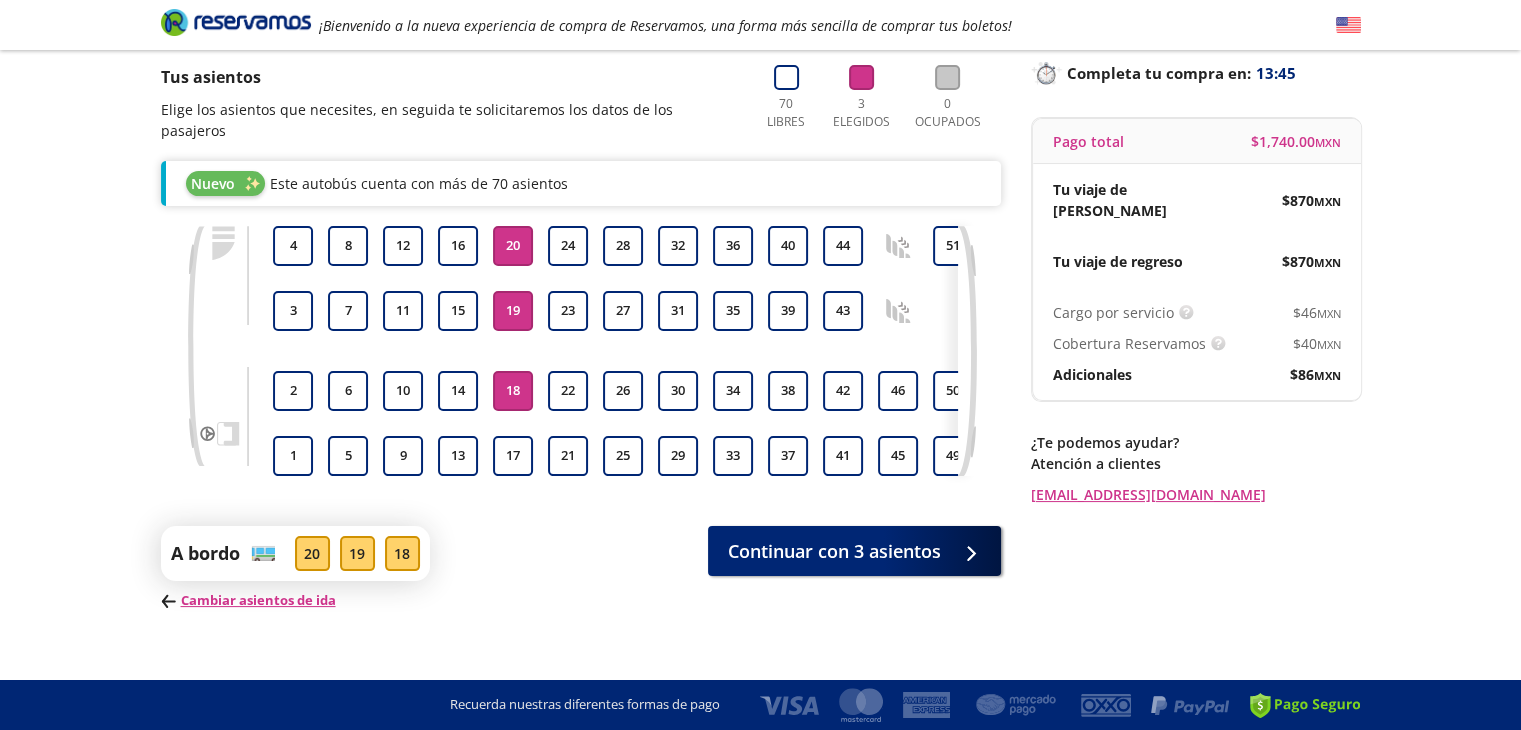 scroll, scrollTop: 147, scrollLeft: 0, axis: vertical 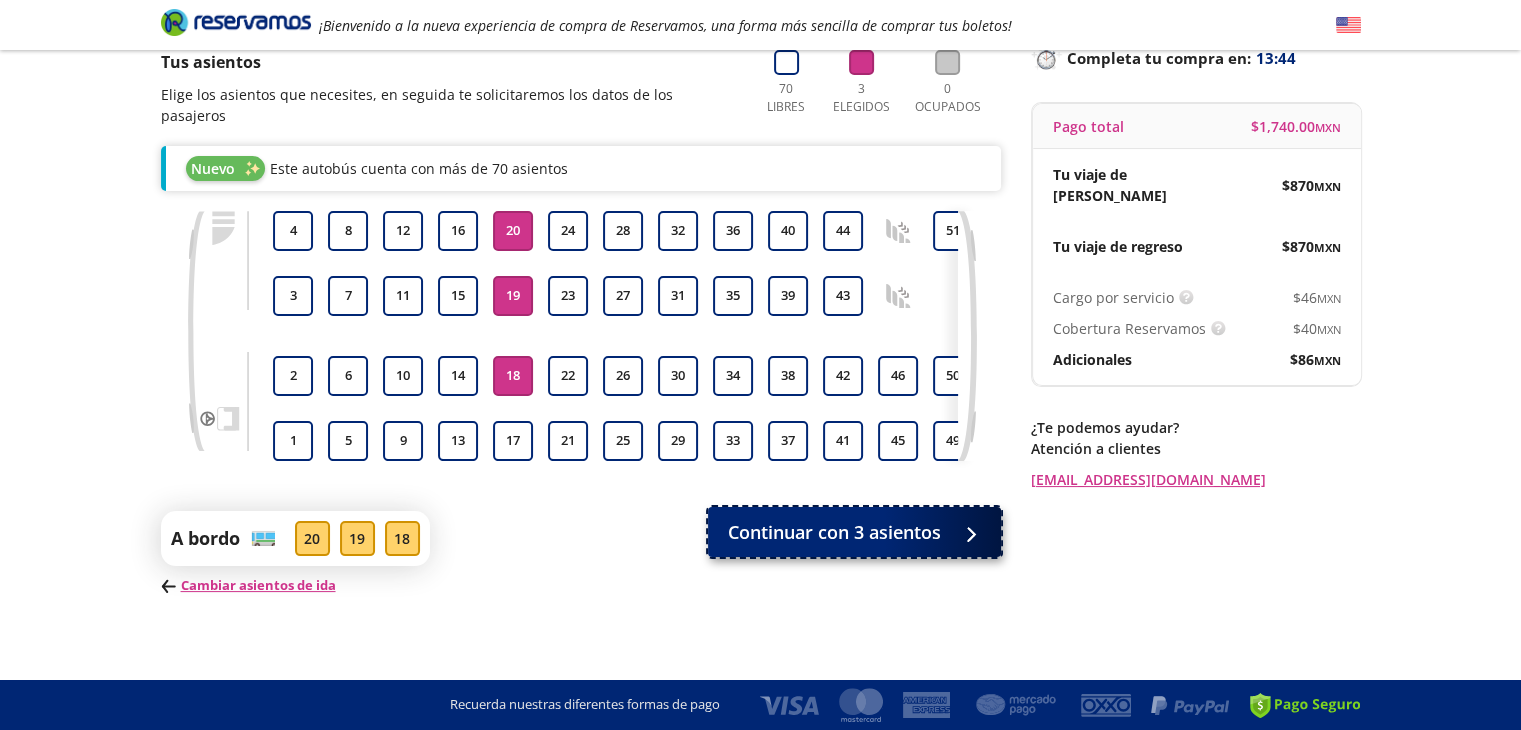 click on "Continuar con 3 asientos" at bounding box center (854, 532) 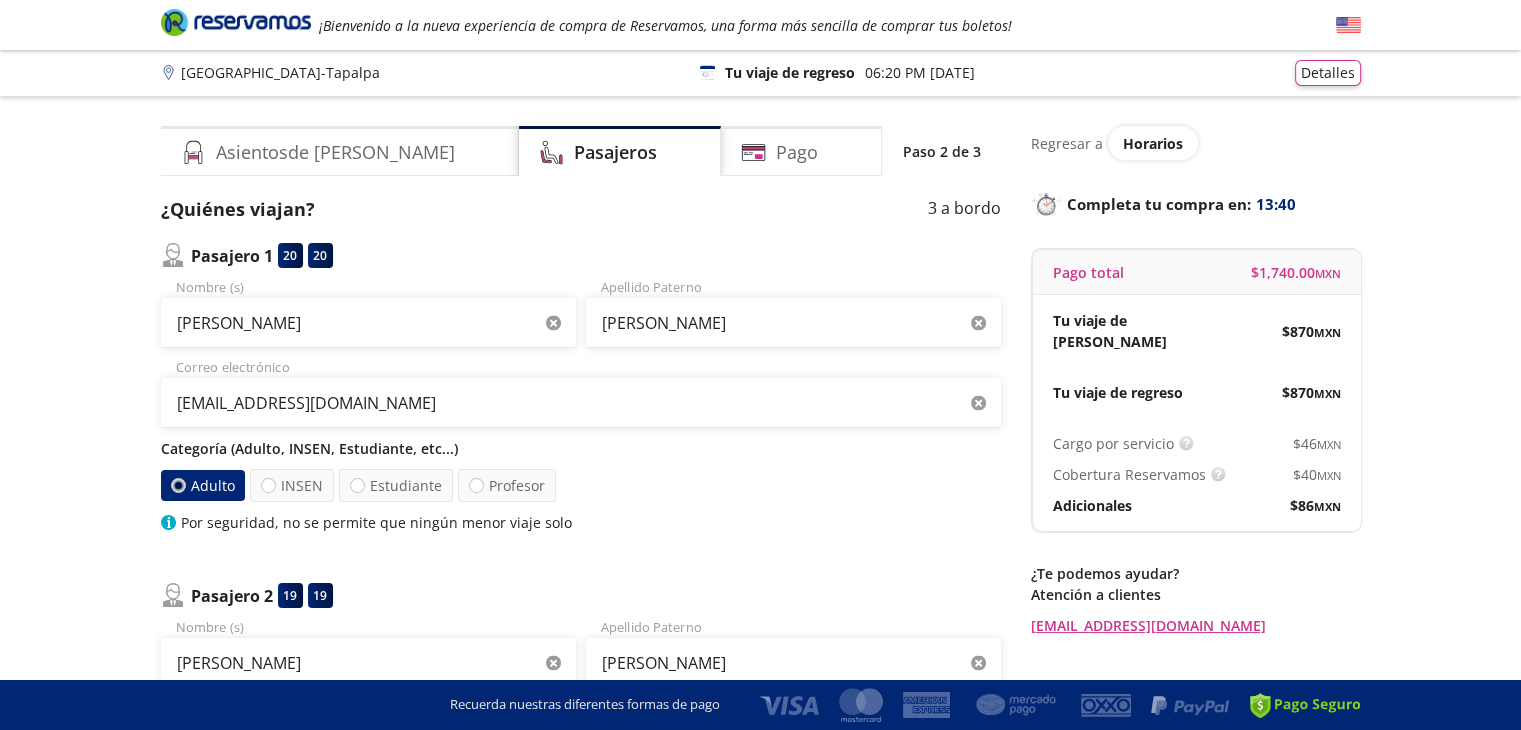 scroll, scrollTop: 0, scrollLeft: 0, axis: both 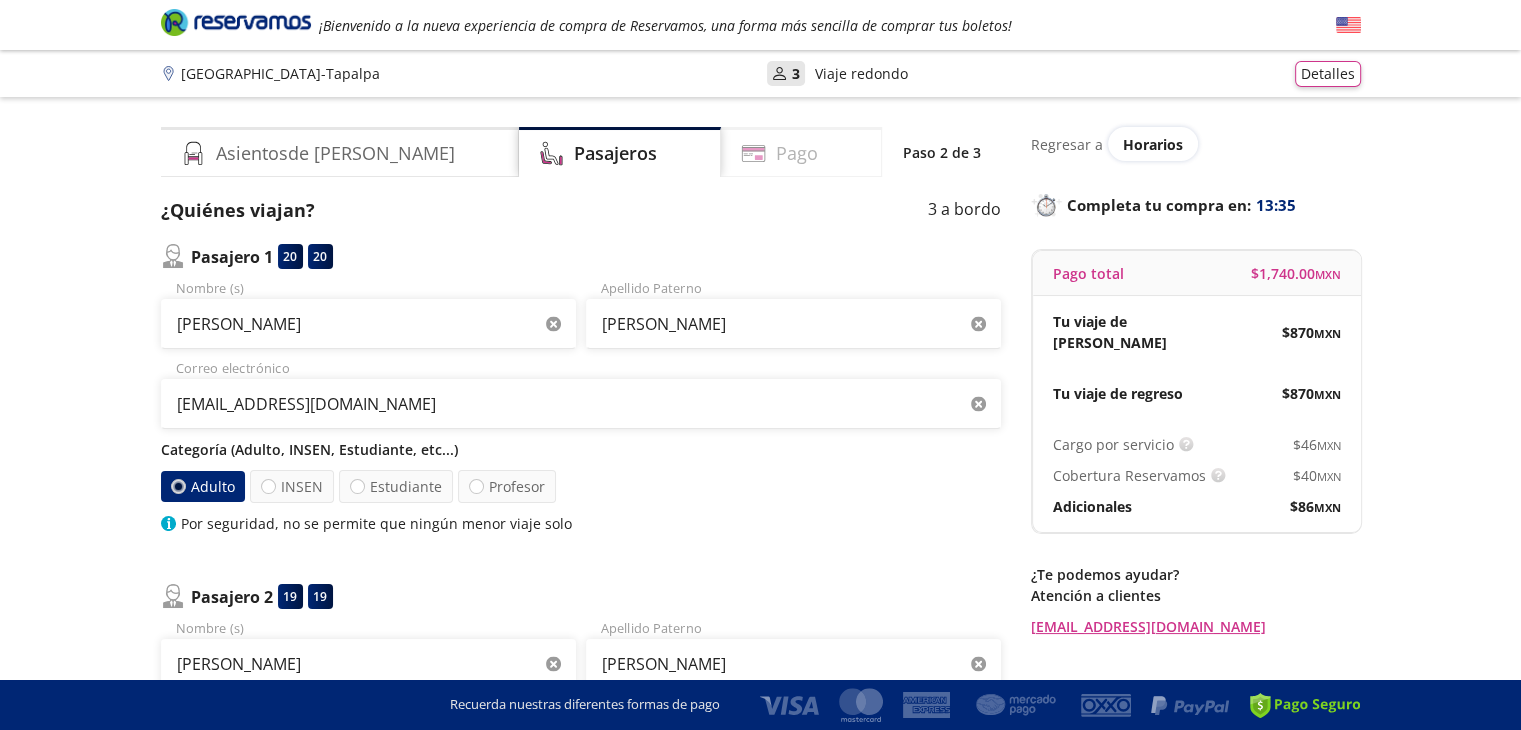 click on "Pago" at bounding box center (797, 153) 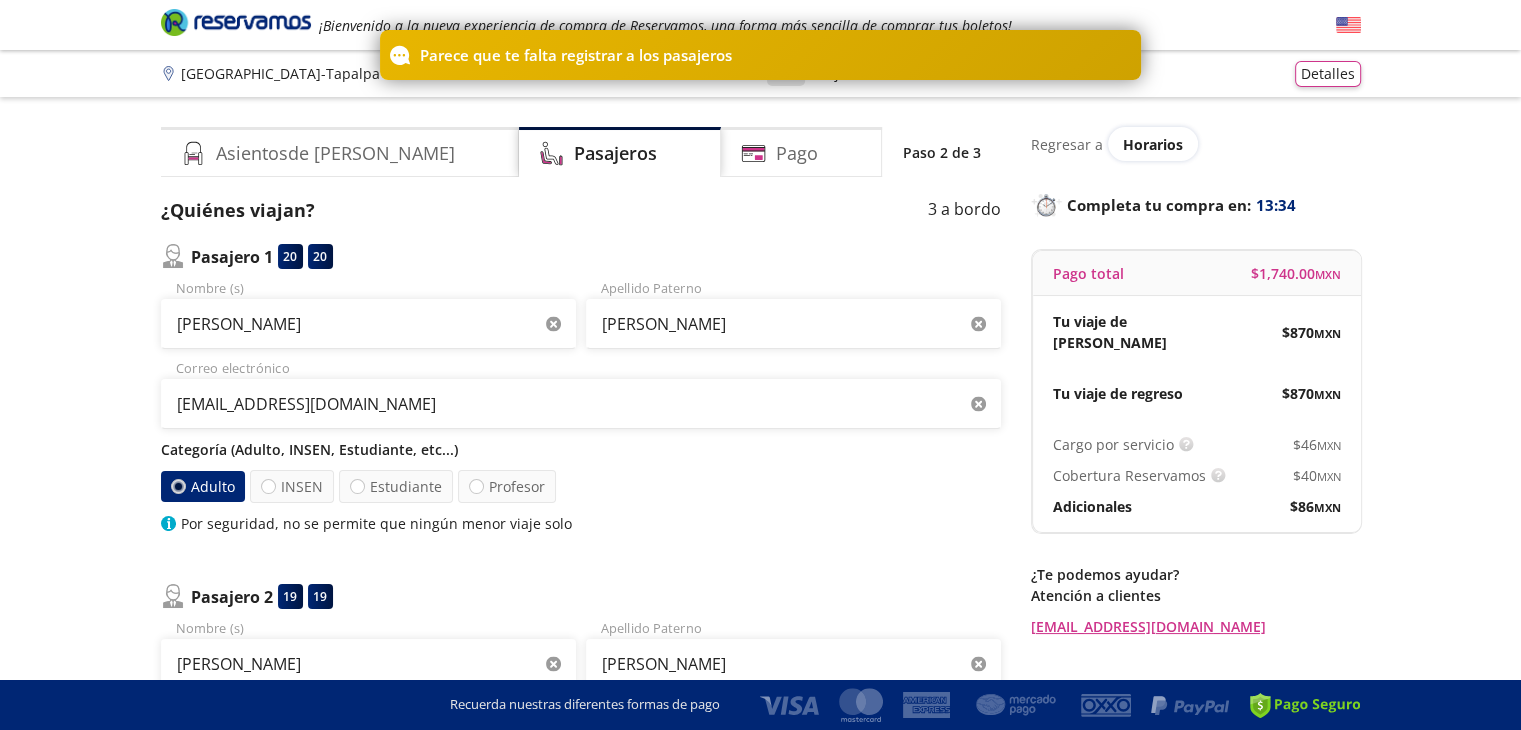 click on "¿Quiénes viajan? 3 a bordo" at bounding box center [581, 210] 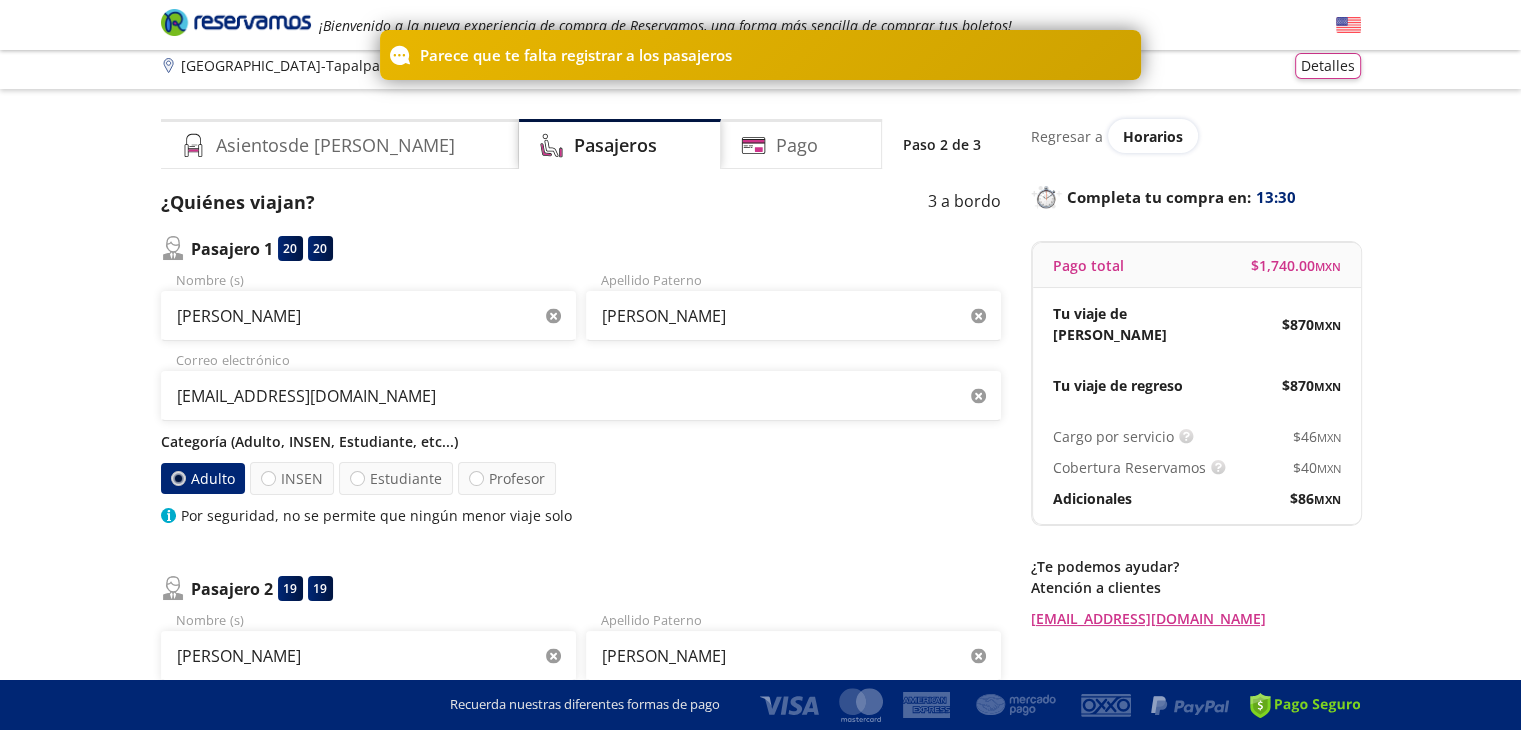 scroll, scrollTop: 0, scrollLeft: 0, axis: both 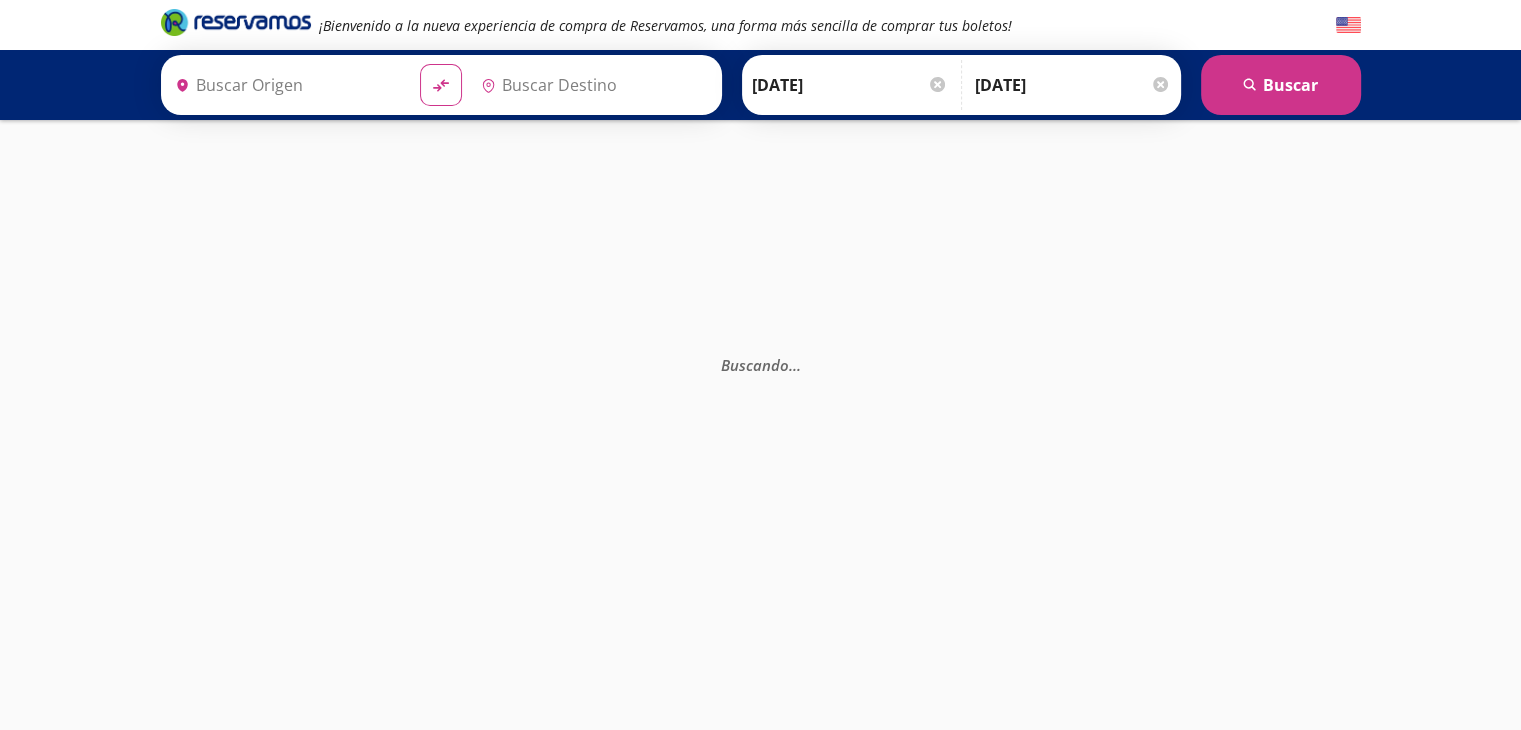 type on "[GEOGRAPHIC_DATA], [GEOGRAPHIC_DATA]" 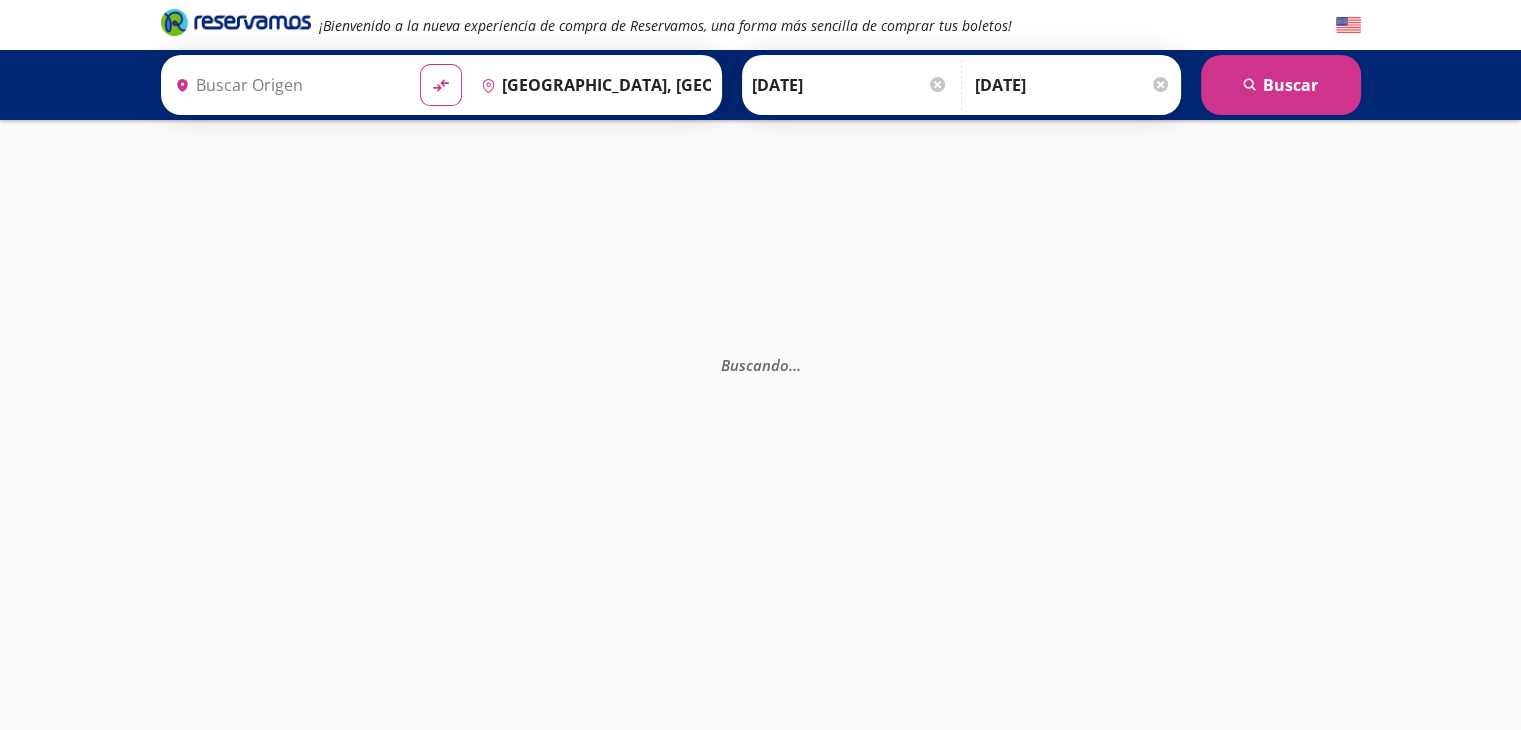 type on "[GEOGRAPHIC_DATA], [GEOGRAPHIC_DATA]" 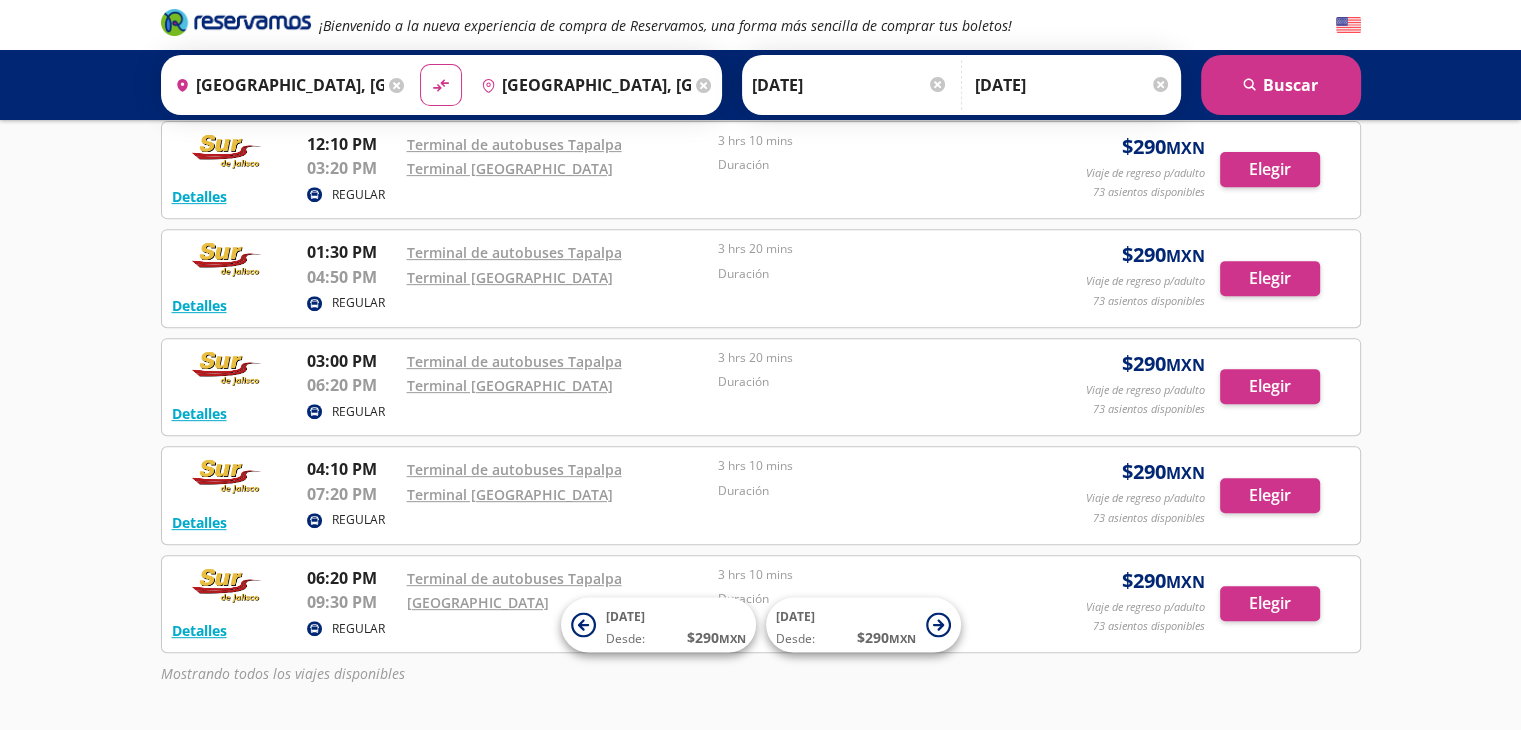 scroll, scrollTop: 834, scrollLeft: 0, axis: vertical 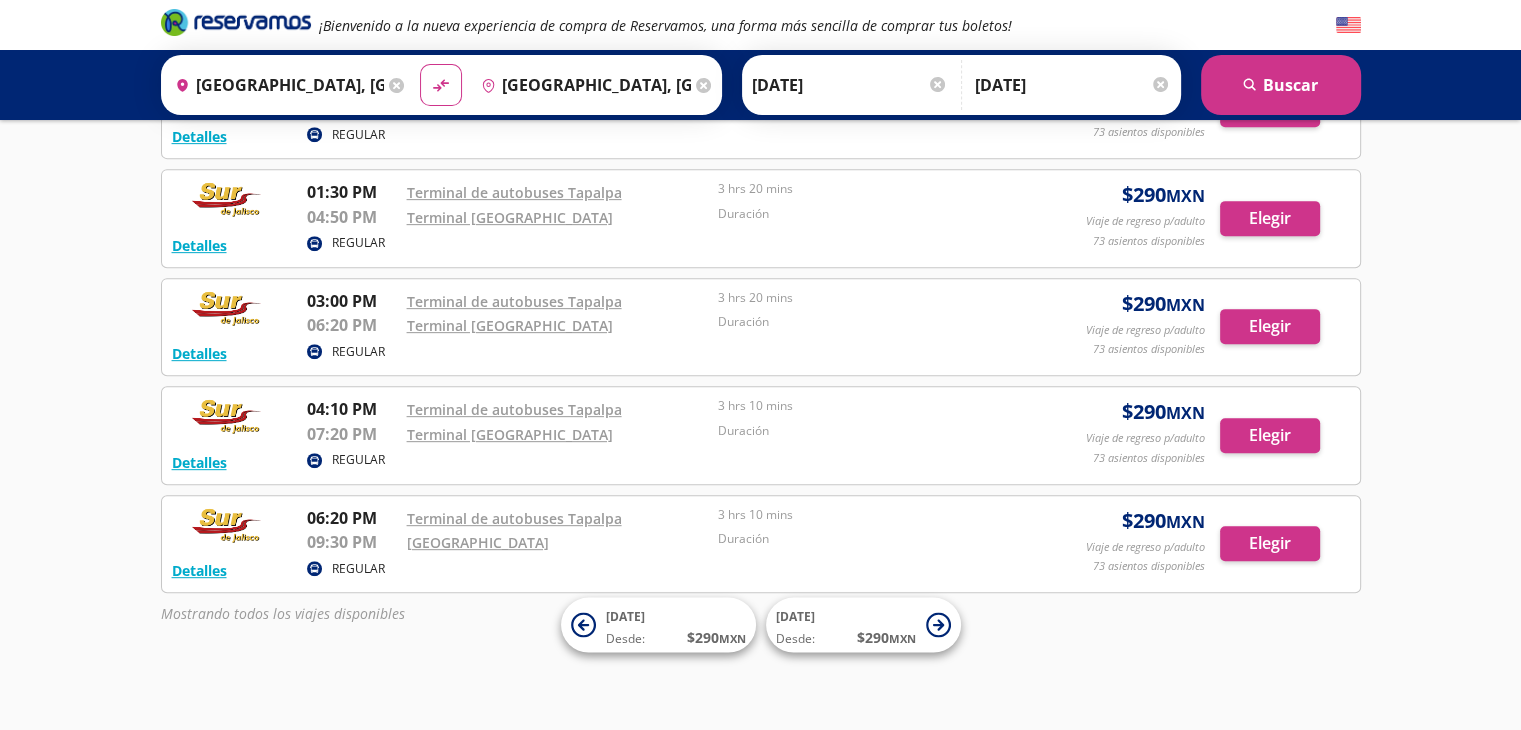 click on "Group 9 Created with Sketch. ¡Bienvenido a la nueva experiencia de compra de Reservamos, una forma más sencilla de comprar tus boletos! Origen
heroicons:map-pin-20-solid
[GEOGRAPHIC_DATA], [GEOGRAPHIC_DATA]
Destino
pin-outline
[GEOGRAPHIC_DATA], [GEOGRAPHIC_DATA]
material-symbols:compare-arrows-rounded" at bounding box center [760, -50] 